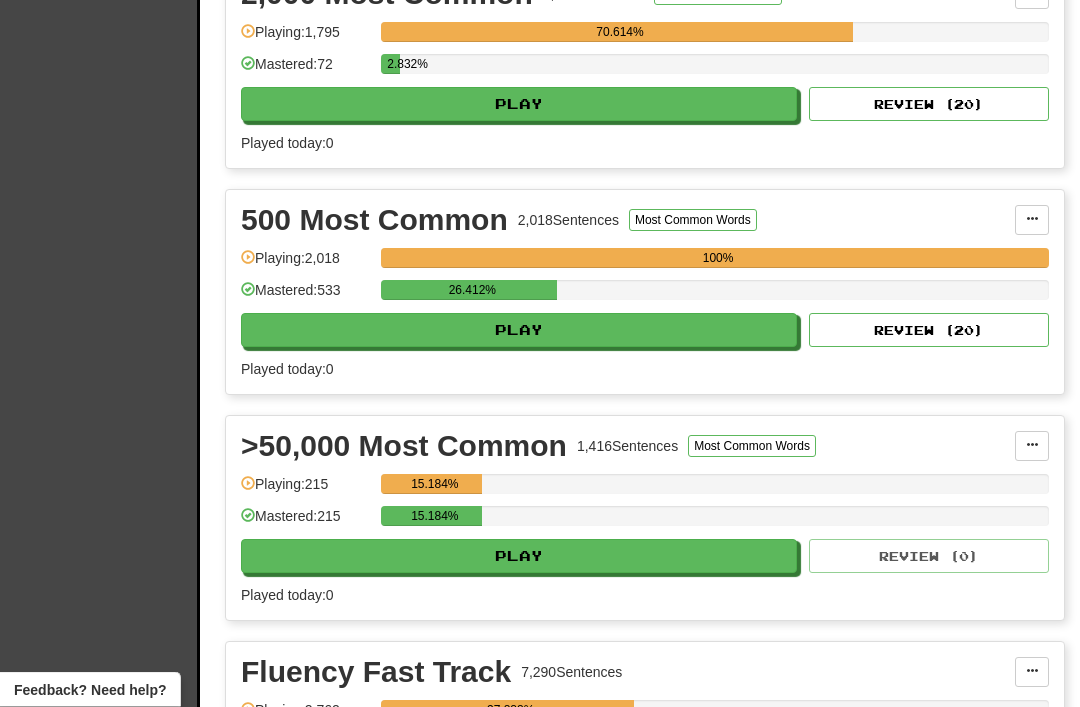 scroll, scrollTop: 760, scrollLeft: 0, axis: vertical 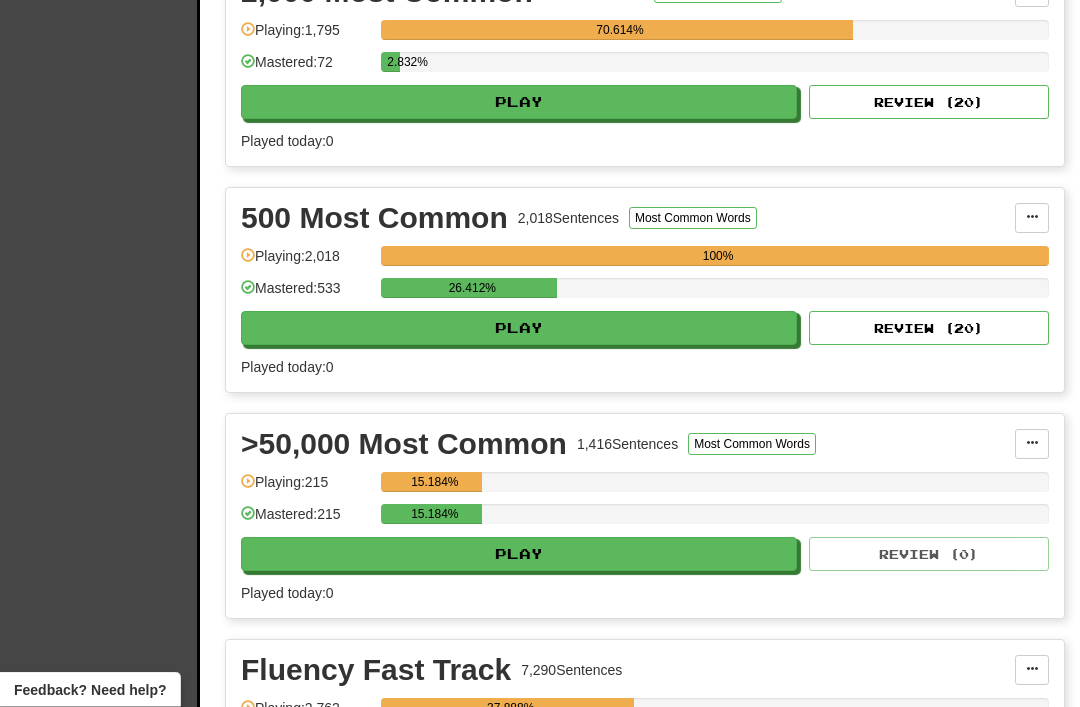 click on "Review ( 20 )" at bounding box center [929, 329] 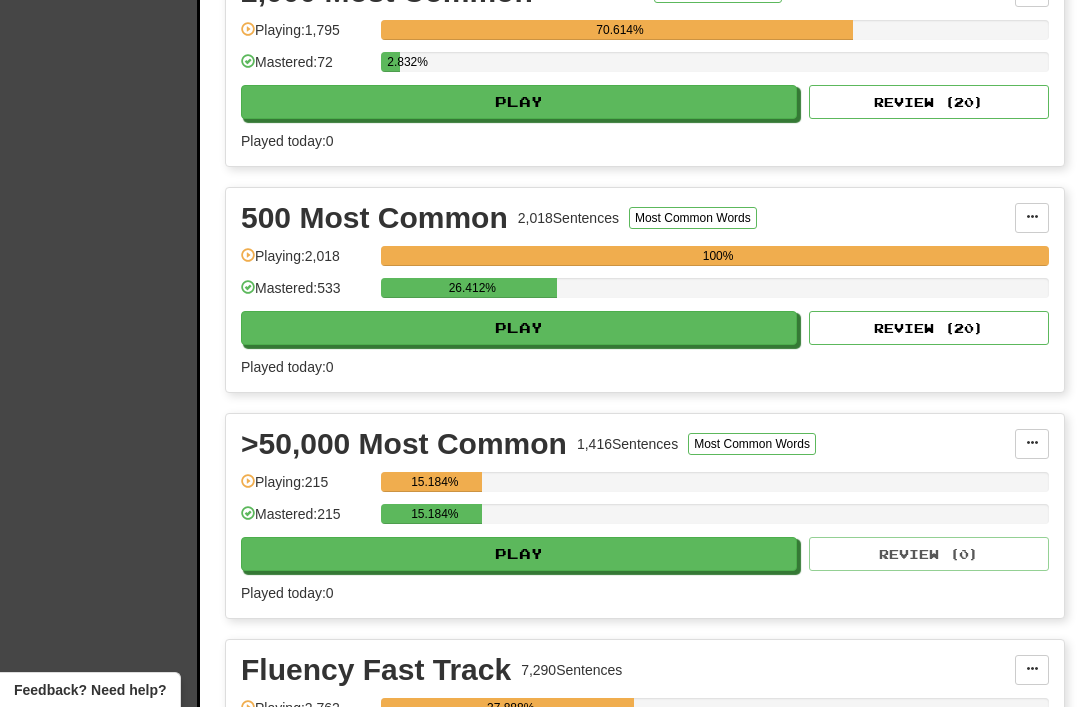 select on "**" 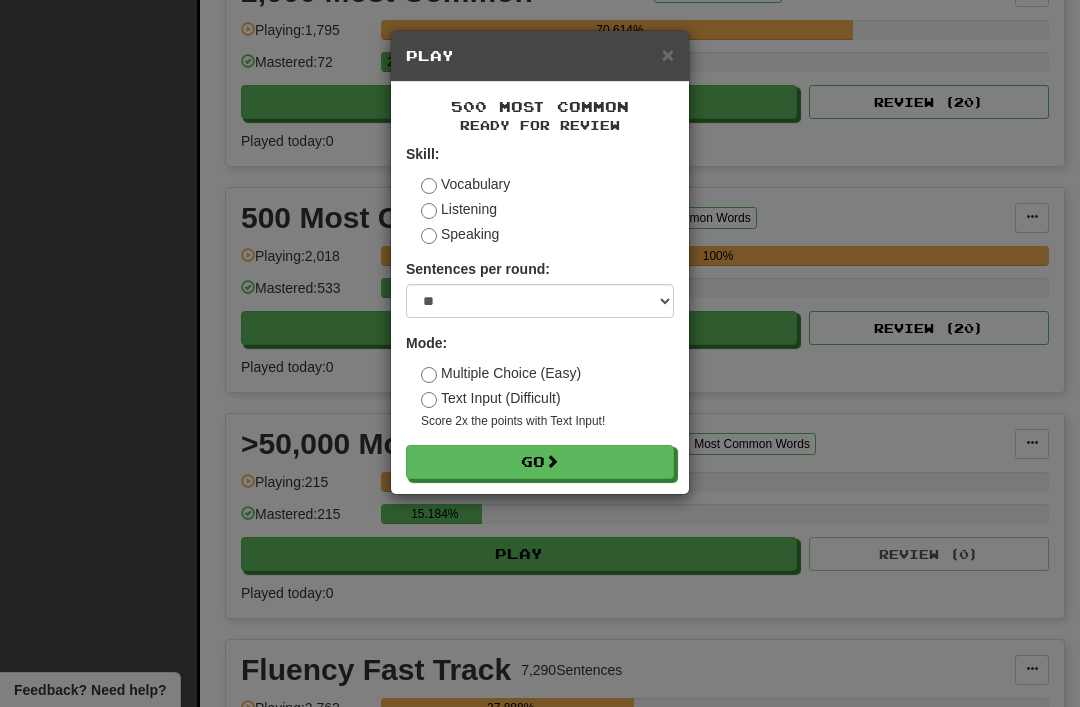 click on "Go" at bounding box center [540, 462] 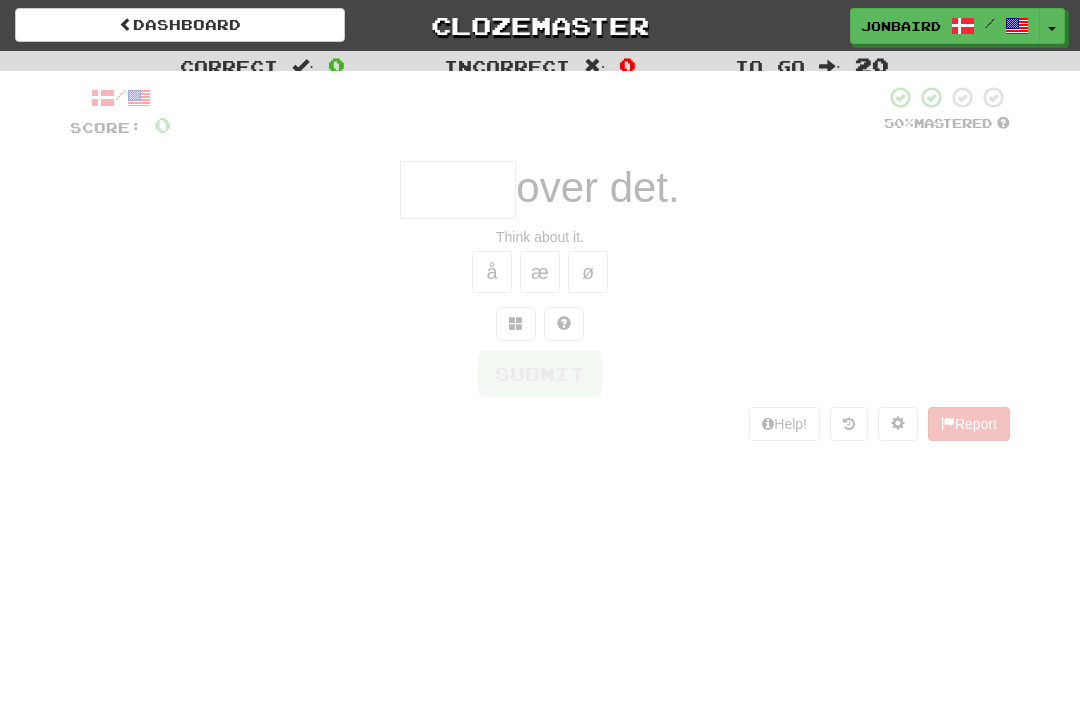 scroll, scrollTop: 0, scrollLeft: 0, axis: both 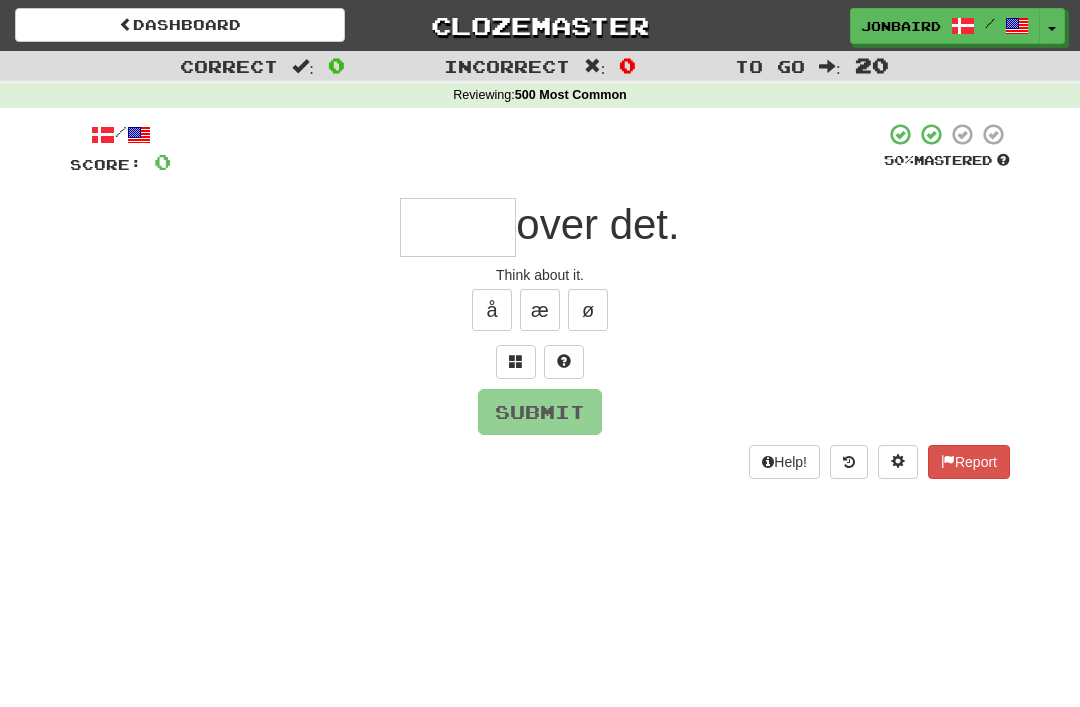 click at bounding box center [458, 227] 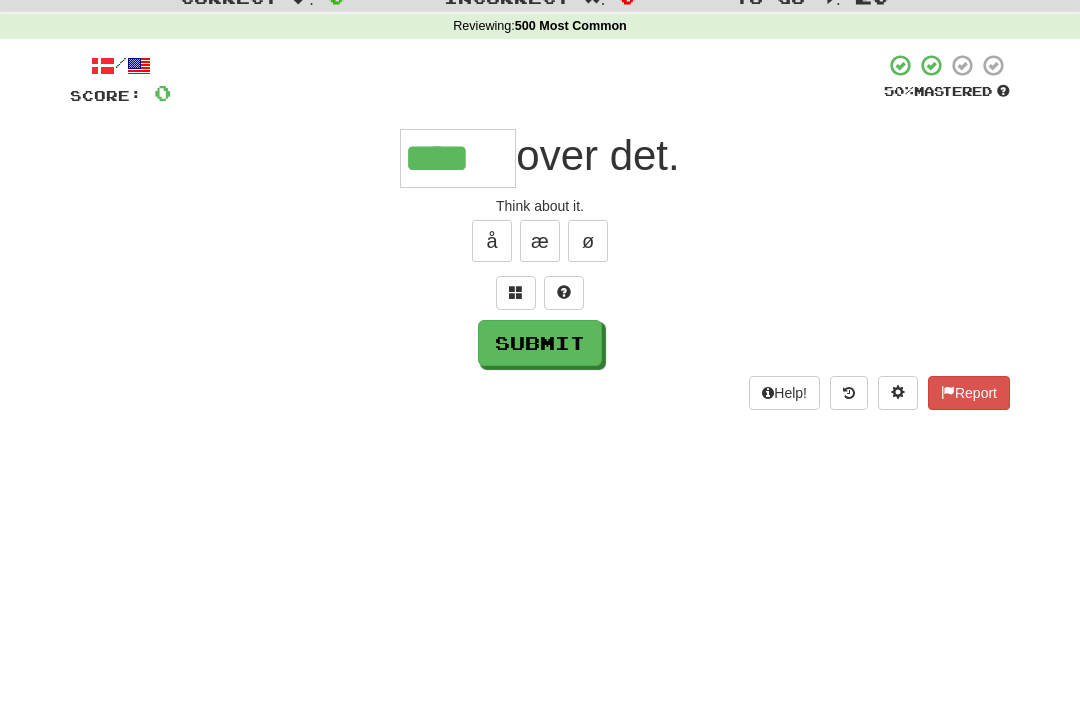 click on "Submit" at bounding box center (540, 412) 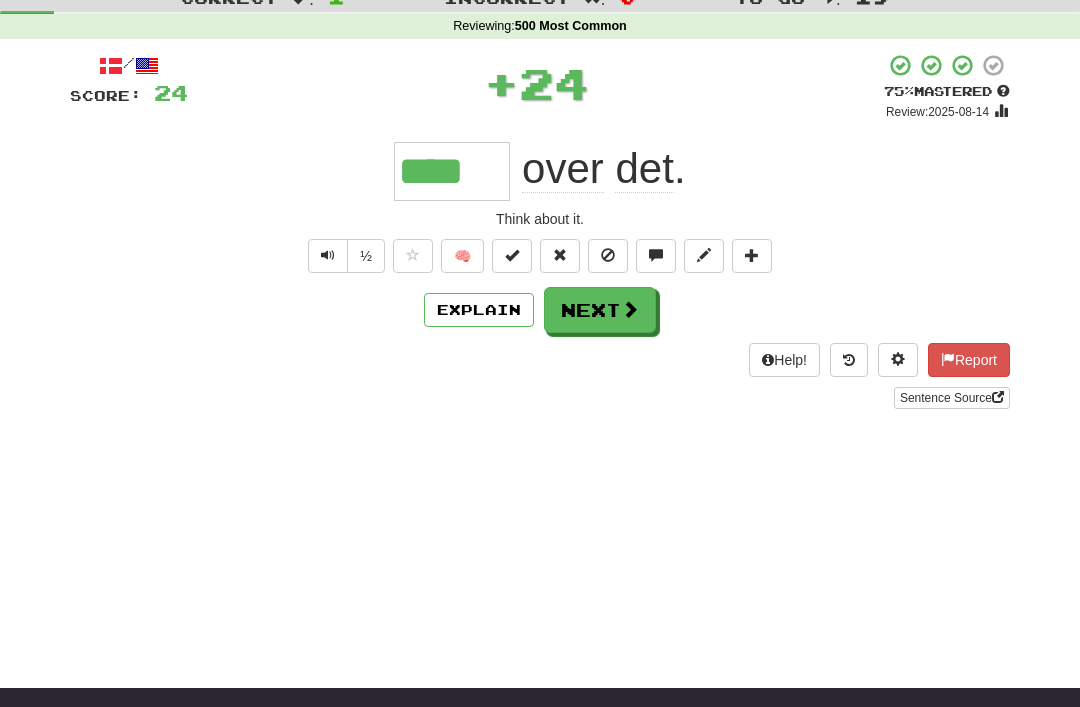 click on "Next" at bounding box center [600, 310] 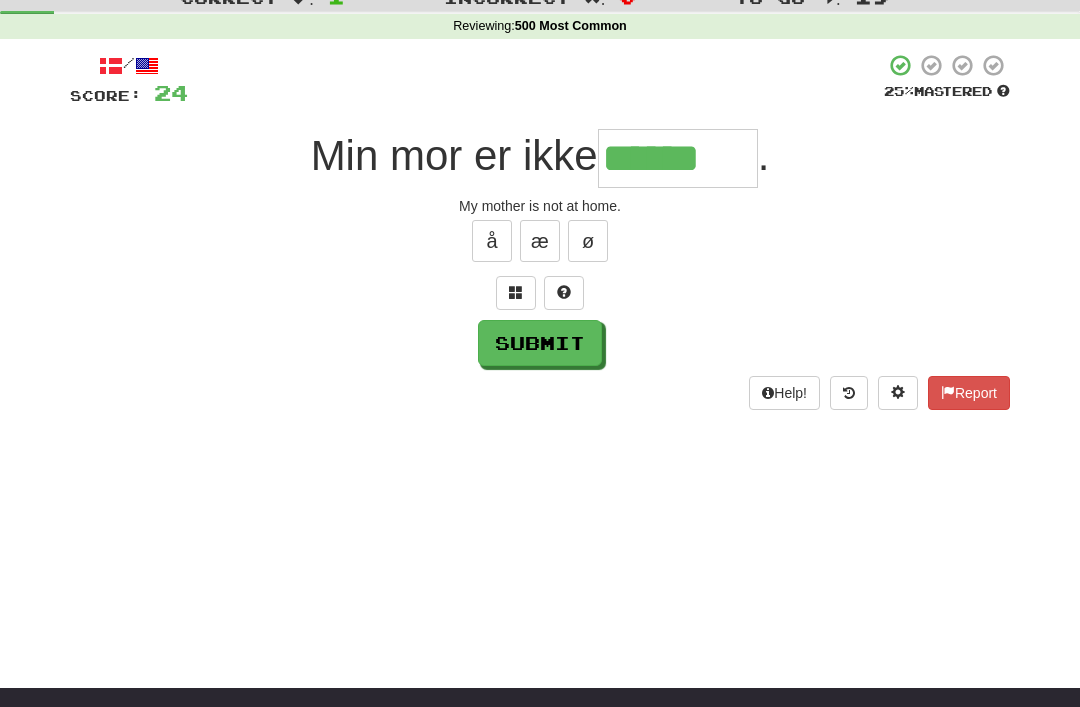 type on "******" 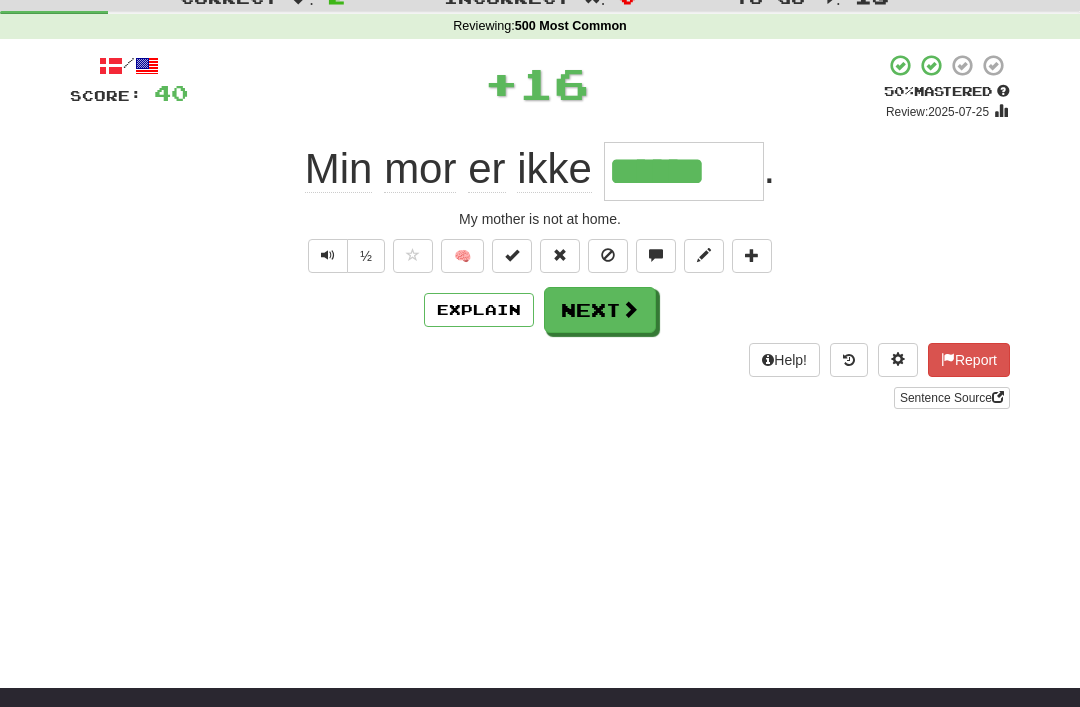 click at bounding box center (630, 309) 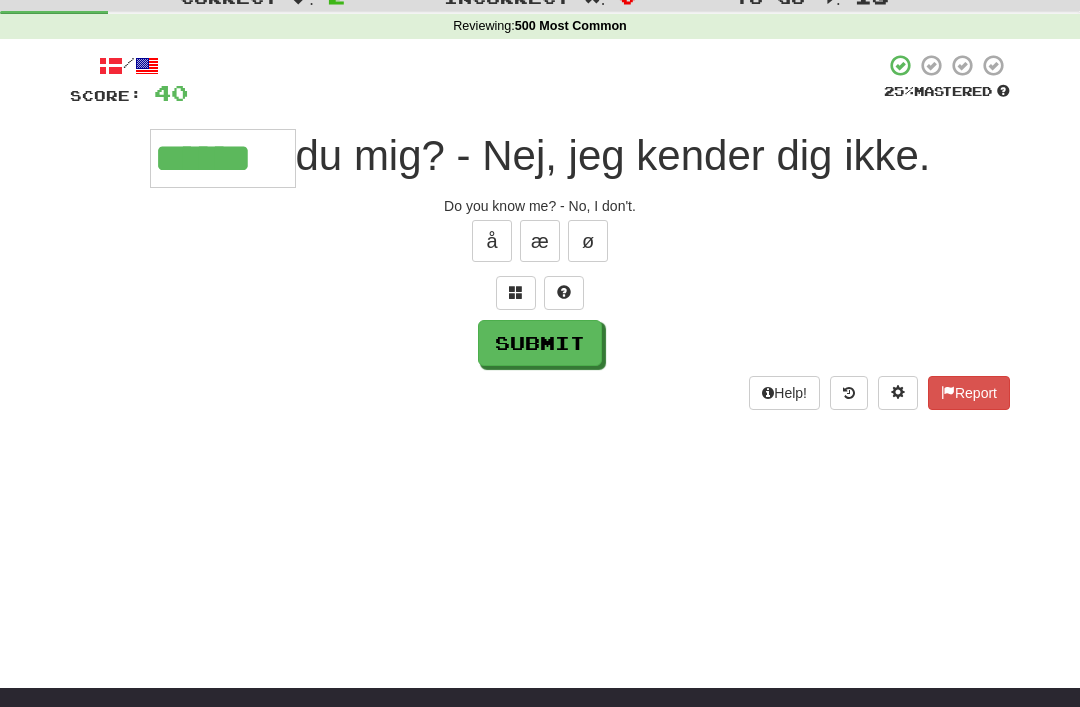 click on "Submit" at bounding box center (540, 343) 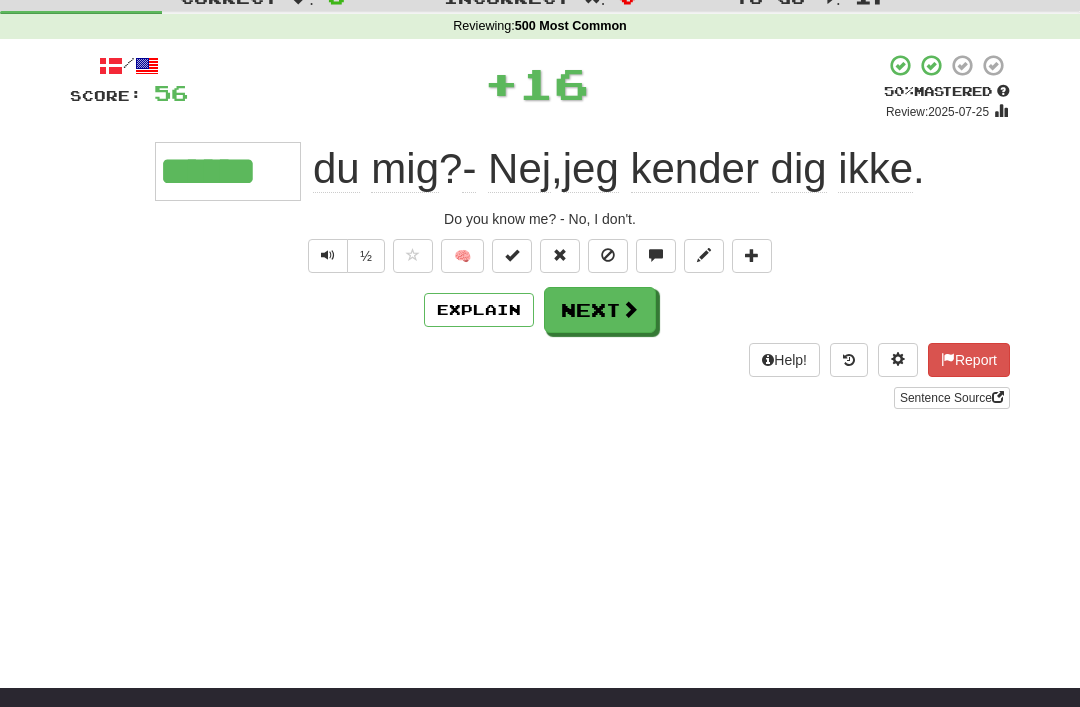 click on "Next" at bounding box center [600, 310] 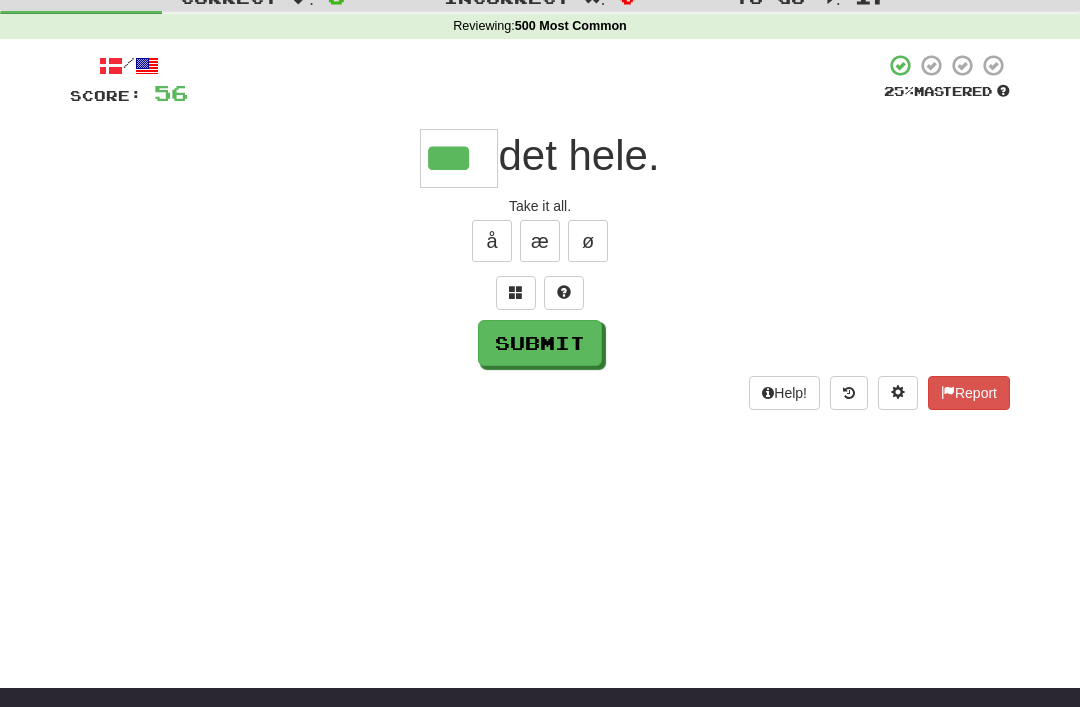 click on "Submit" at bounding box center (540, 343) 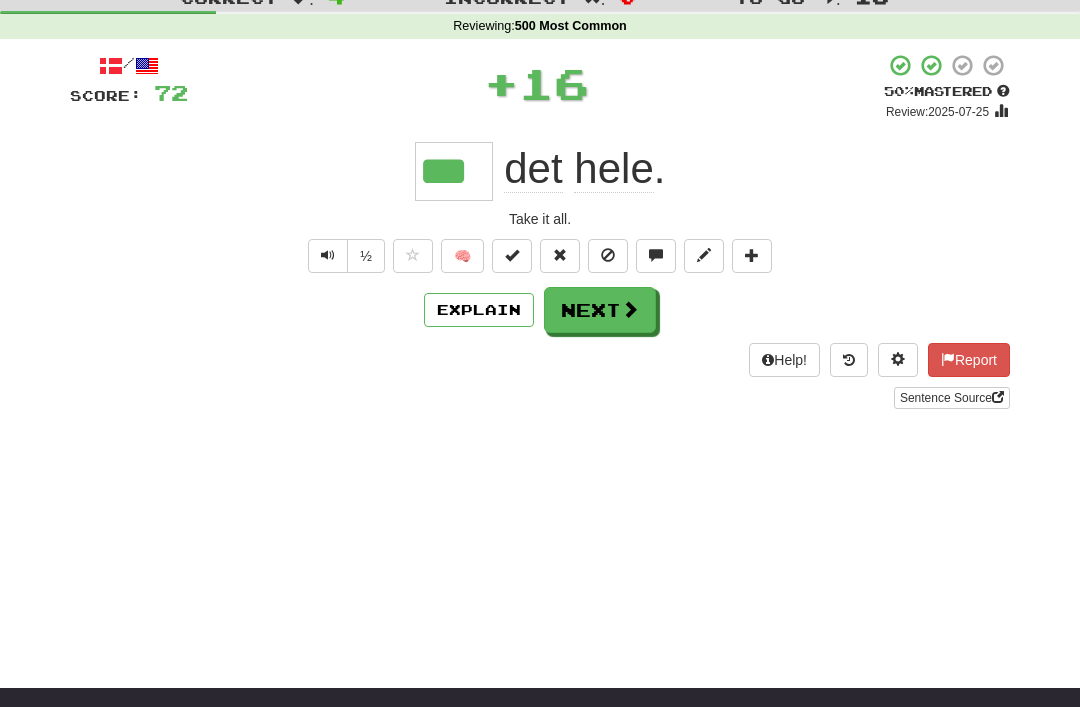 click on "Next" at bounding box center (600, 310) 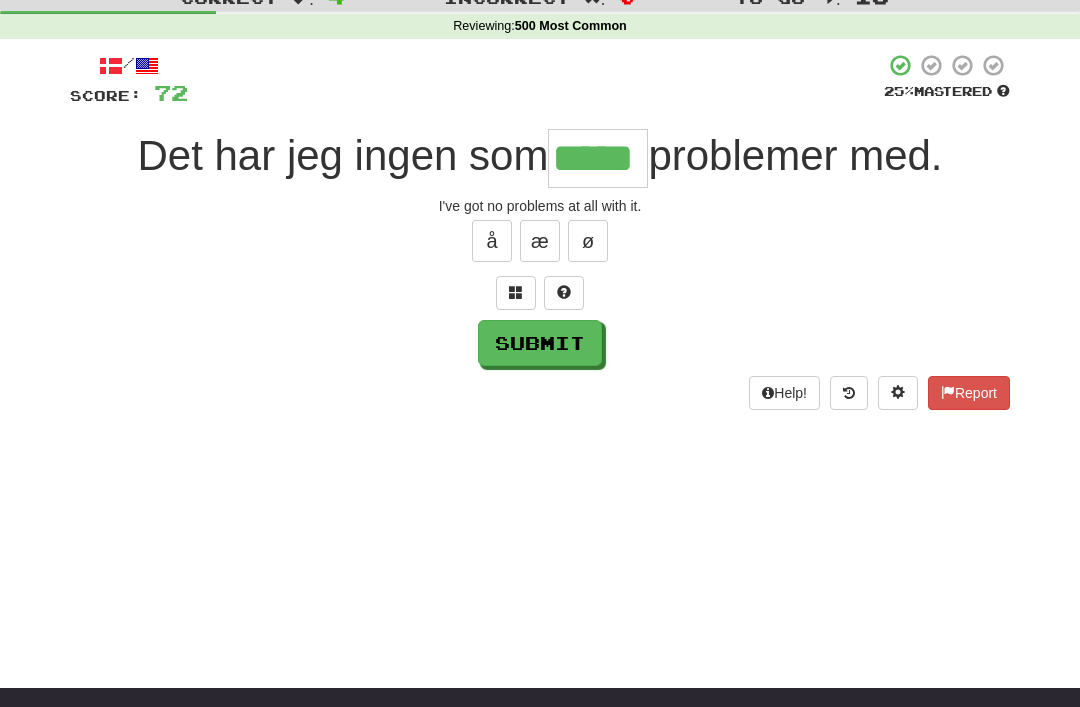 type on "*****" 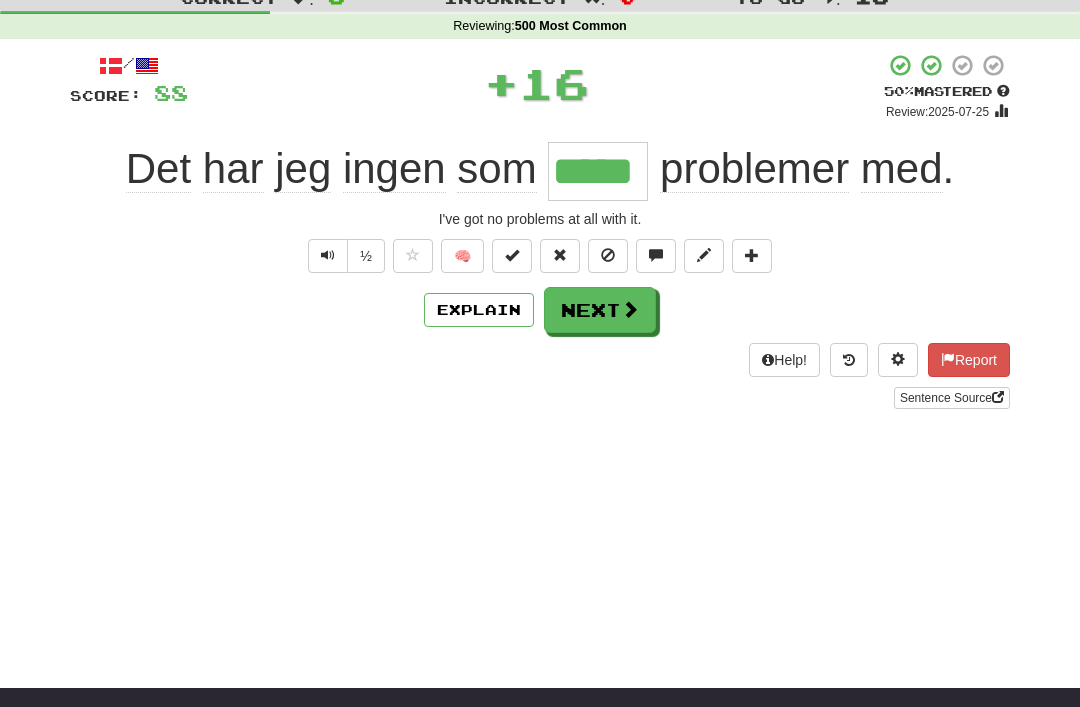 click on "Explain" at bounding box center (479, 310) 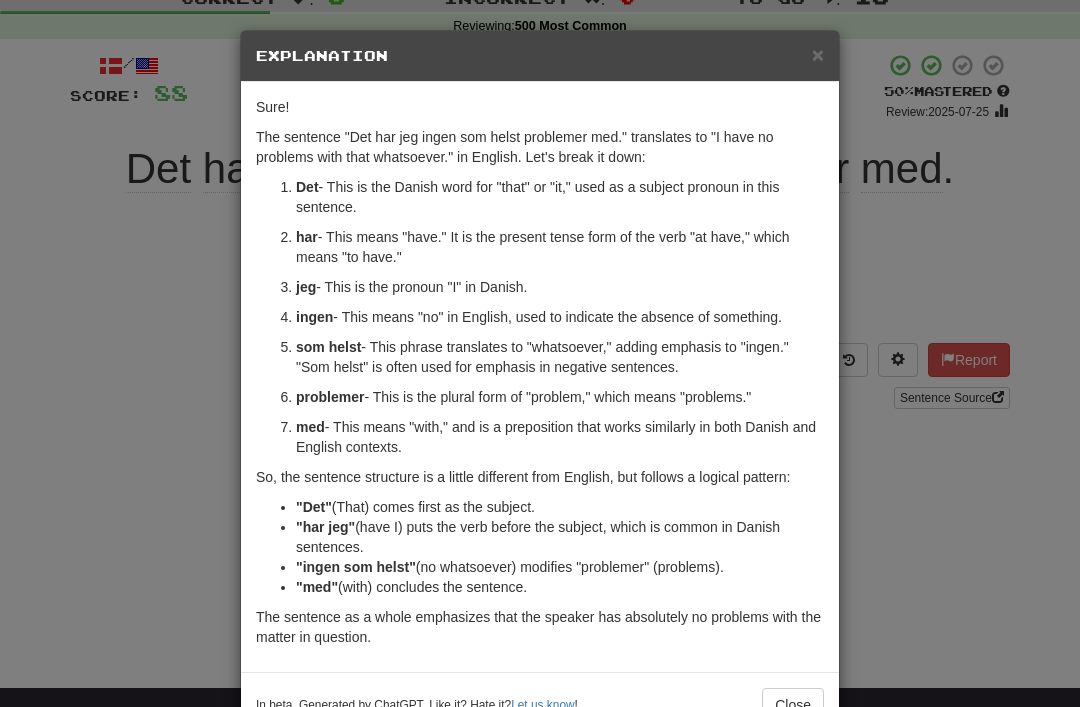 click on "×" at bounding box center (818, 54) 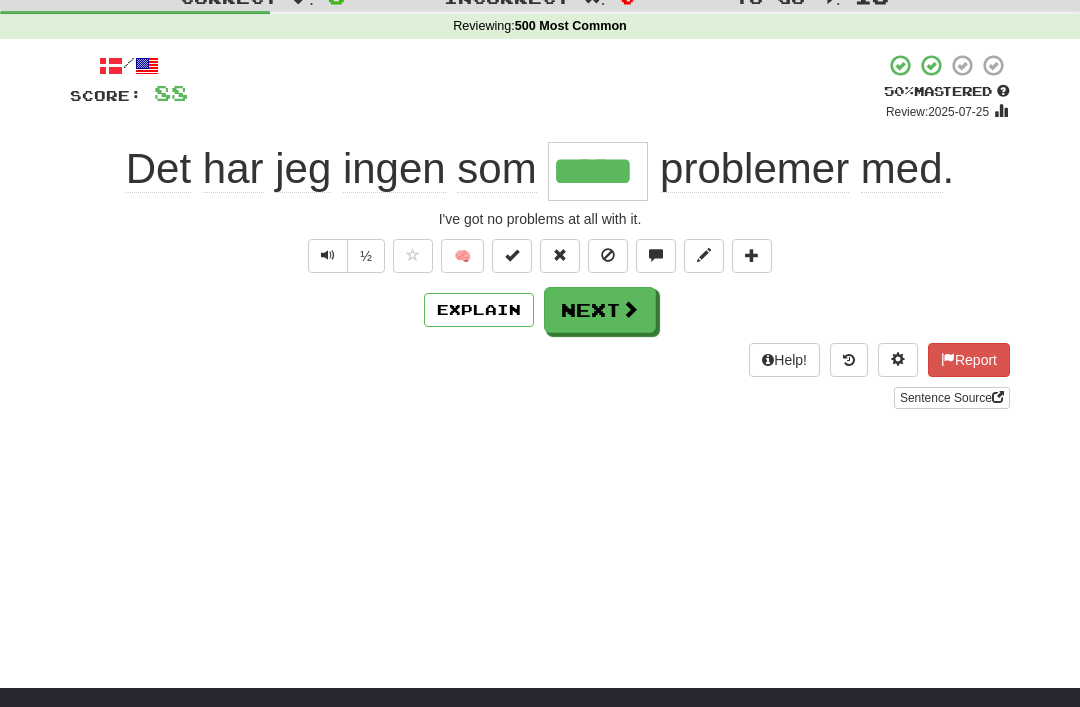 click on "Next" at bounding box center (600, 310) 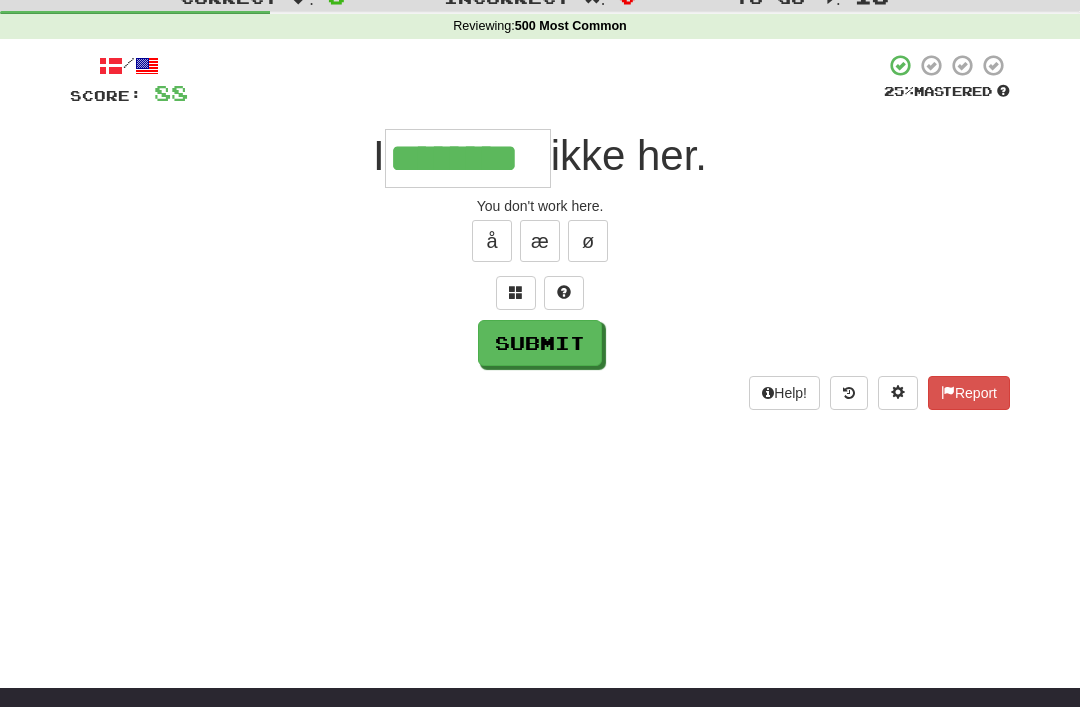 type on "********" 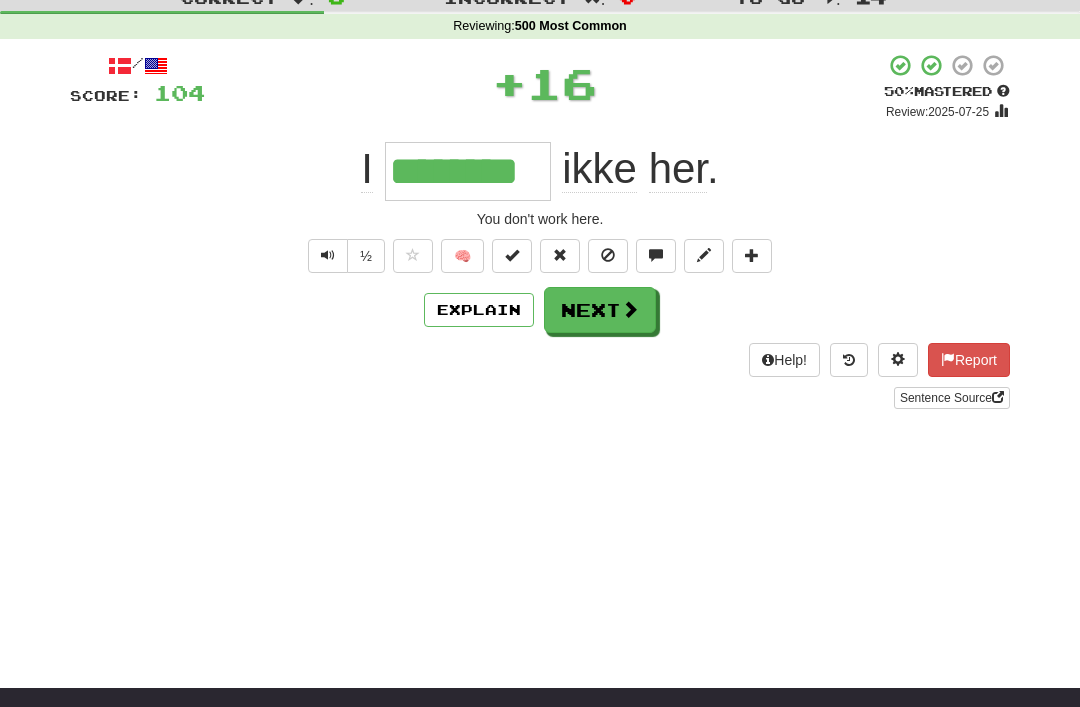 click on "Next" at bounding box center (600, 310) 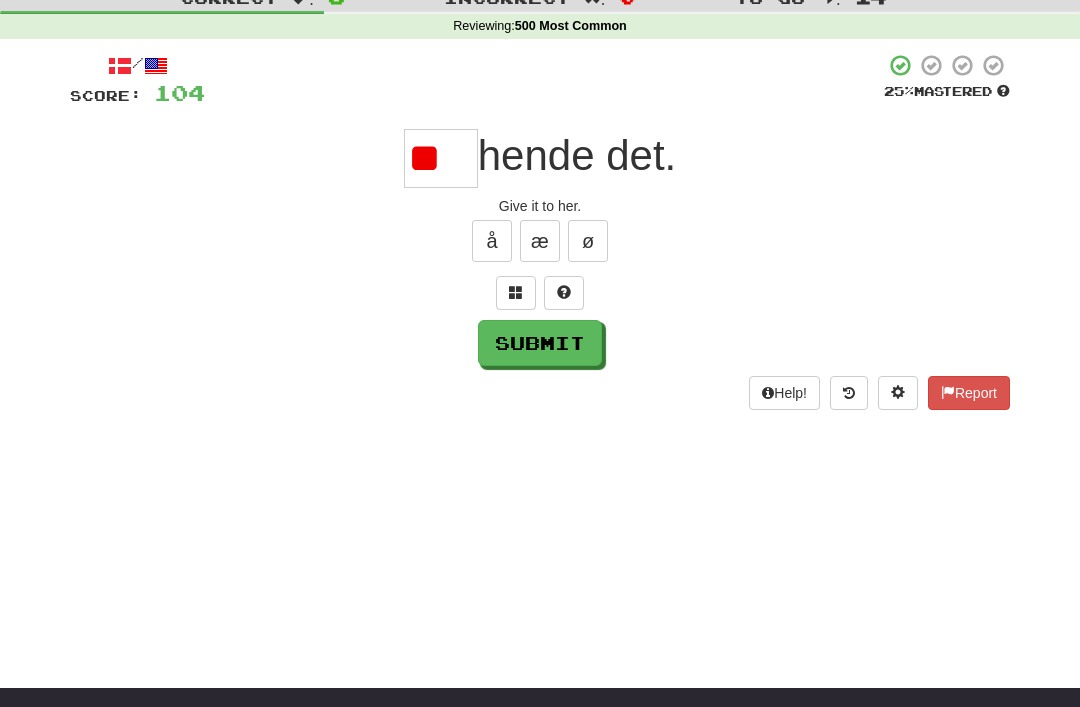 click on "Submit" at bounding box center [540, 343] 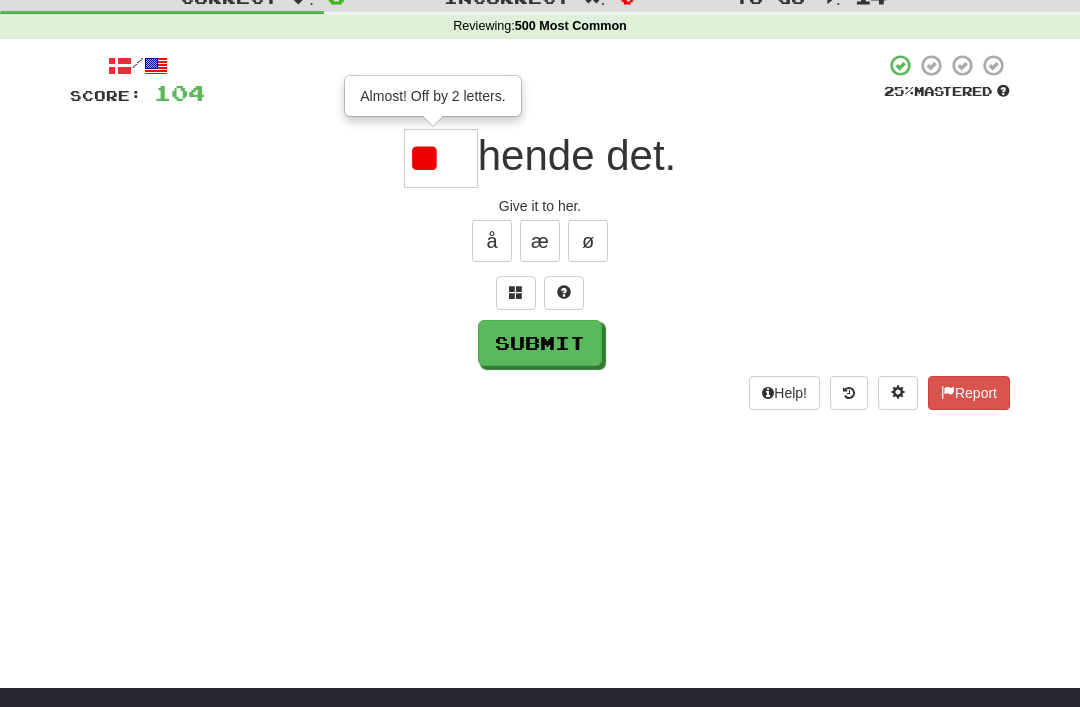 click on "**" at bounding box center [441, 158] 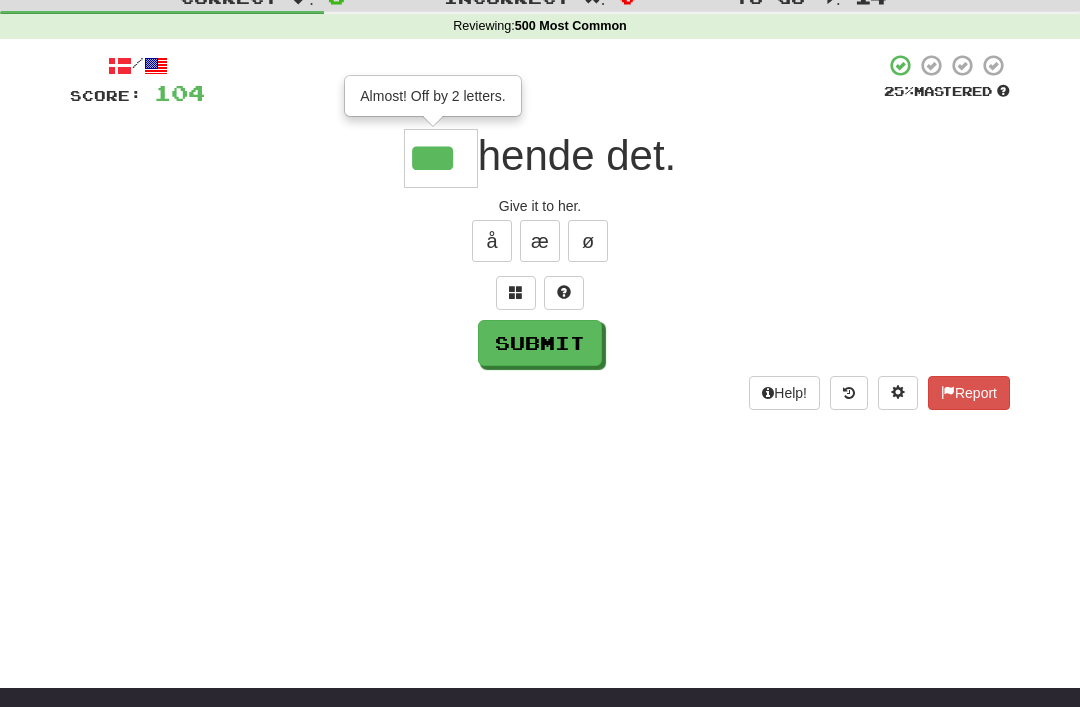 click on "Submit" at bounding box center [540, 343] 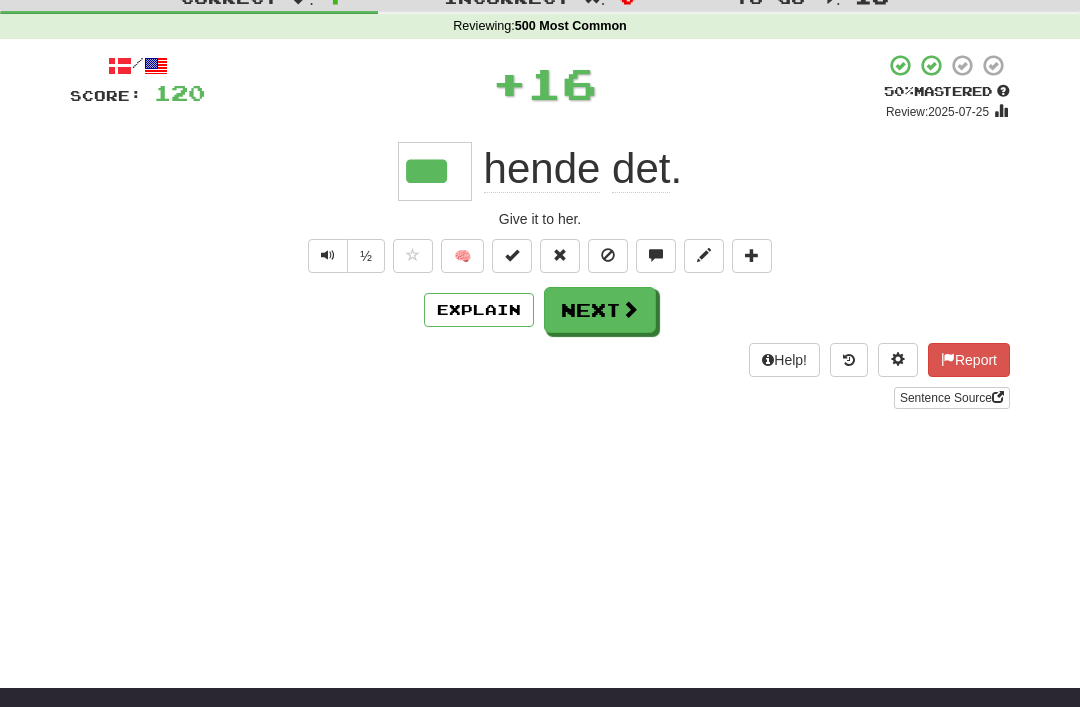 click on "Next" at bounding box center [600, 310] 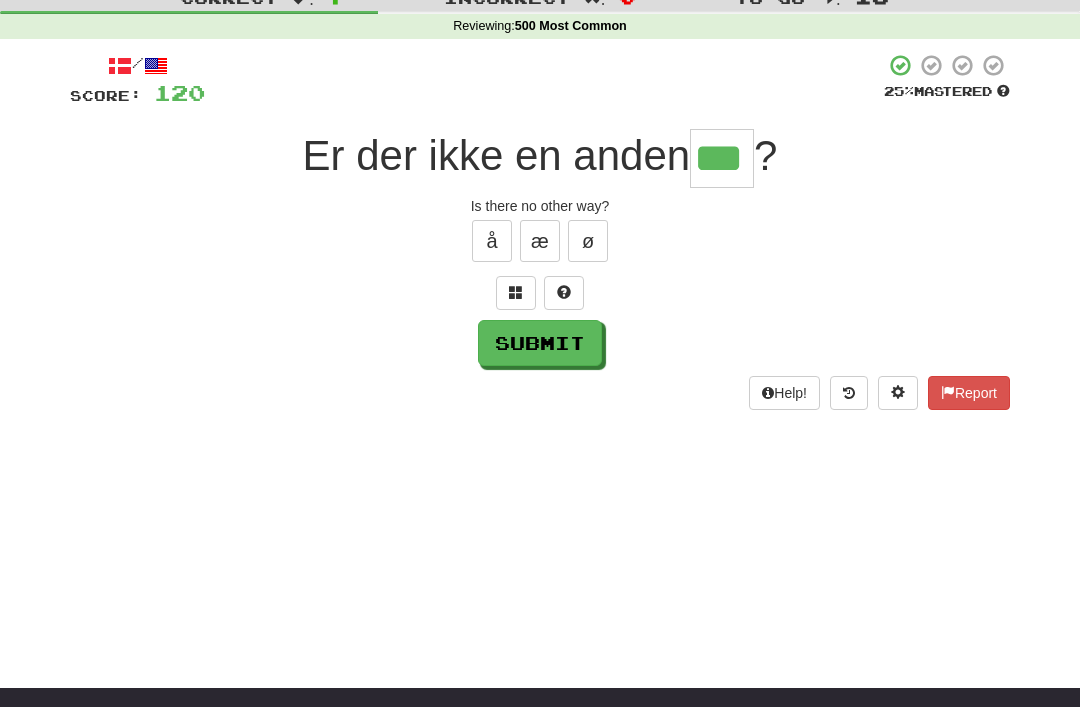 type on "***" 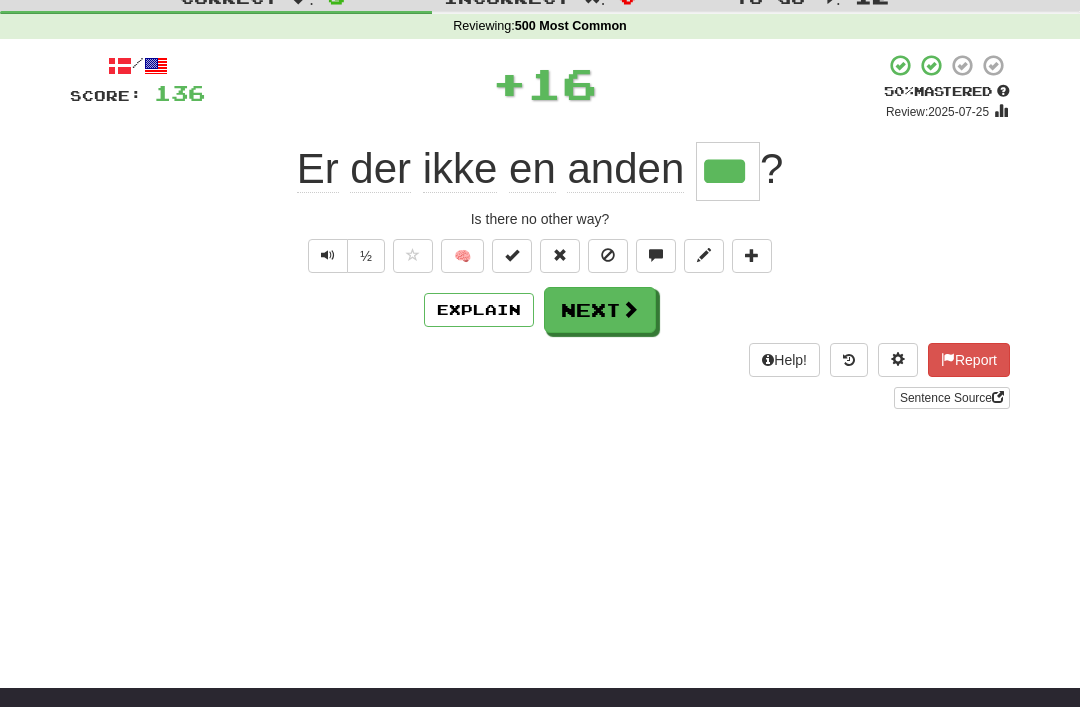 click on "Next" at bounding box center (600, 310) 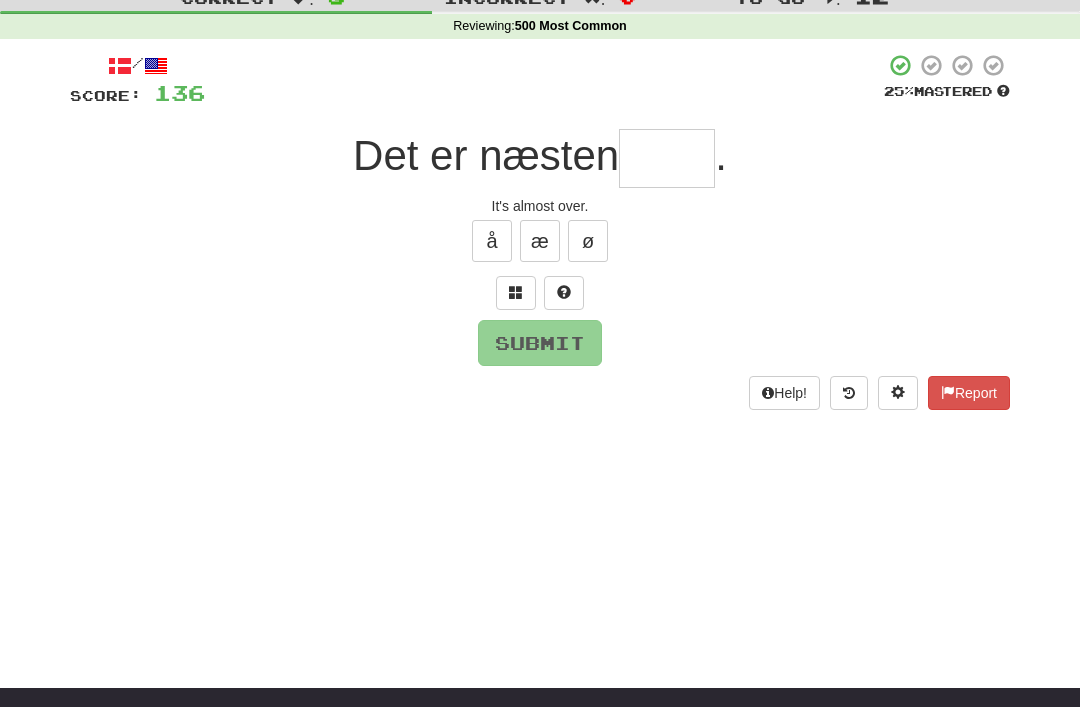 type on "*" 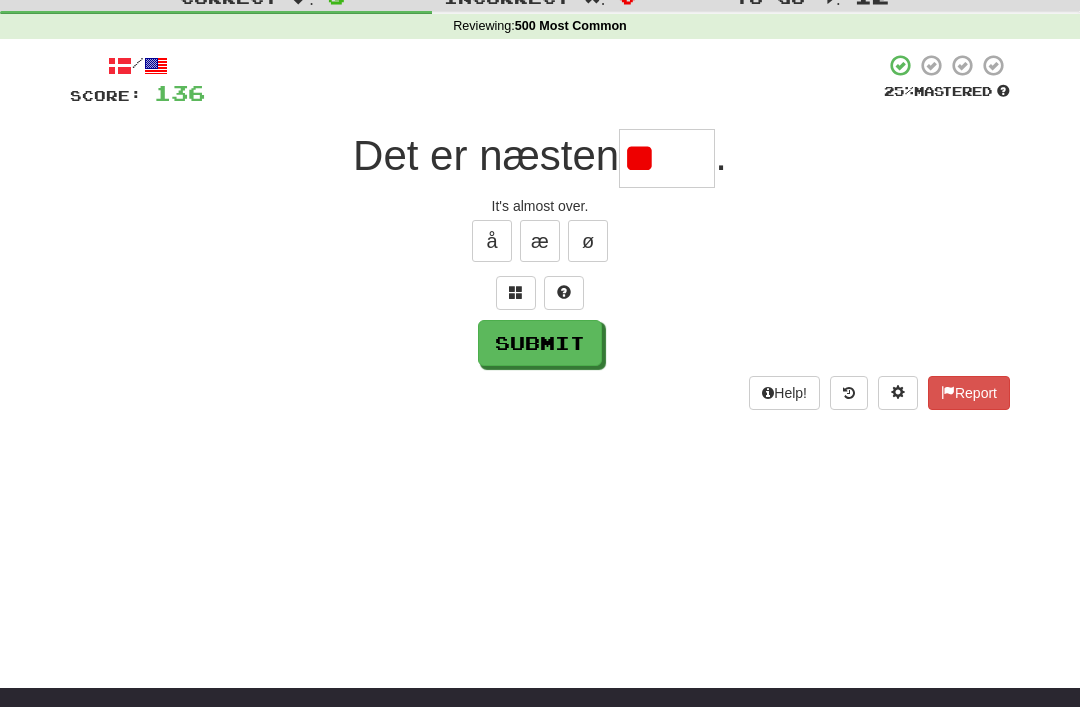 type on "*" 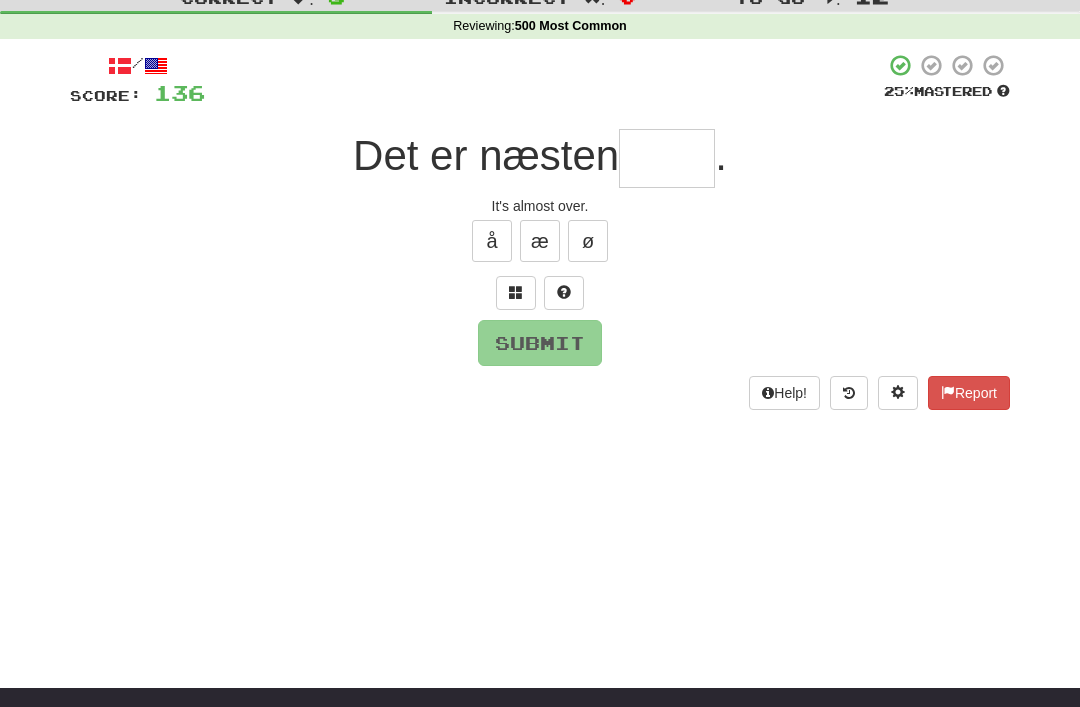 click at bounding box center [516, 292] 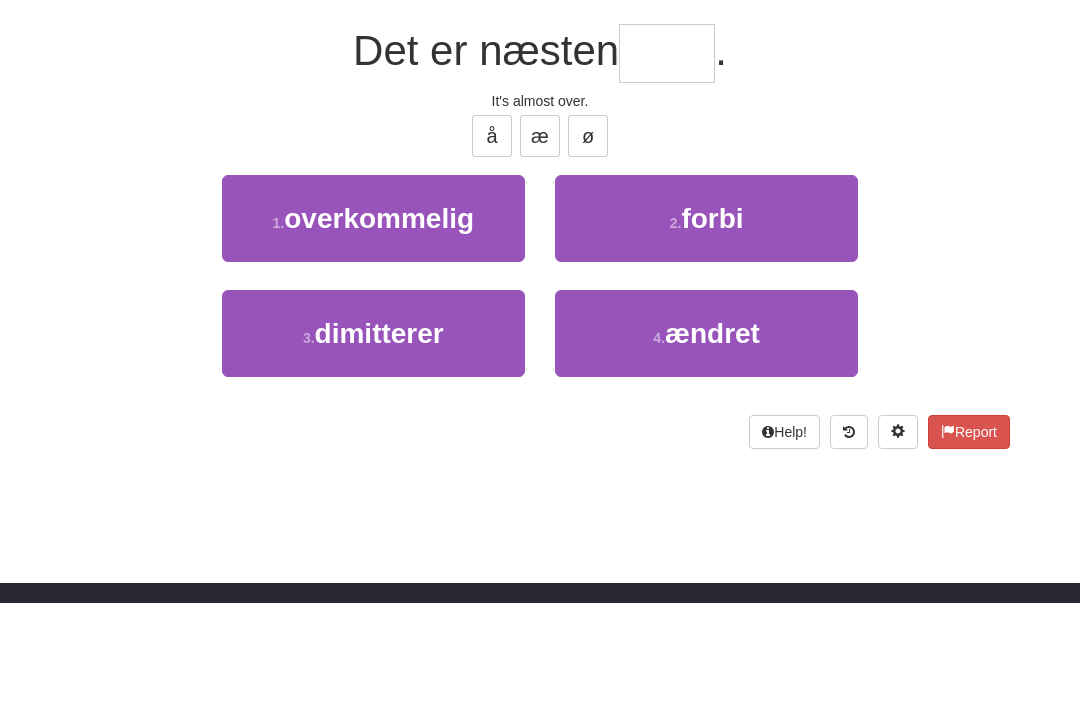 click on "2 .  forbi" at bounding box center (706, 323) 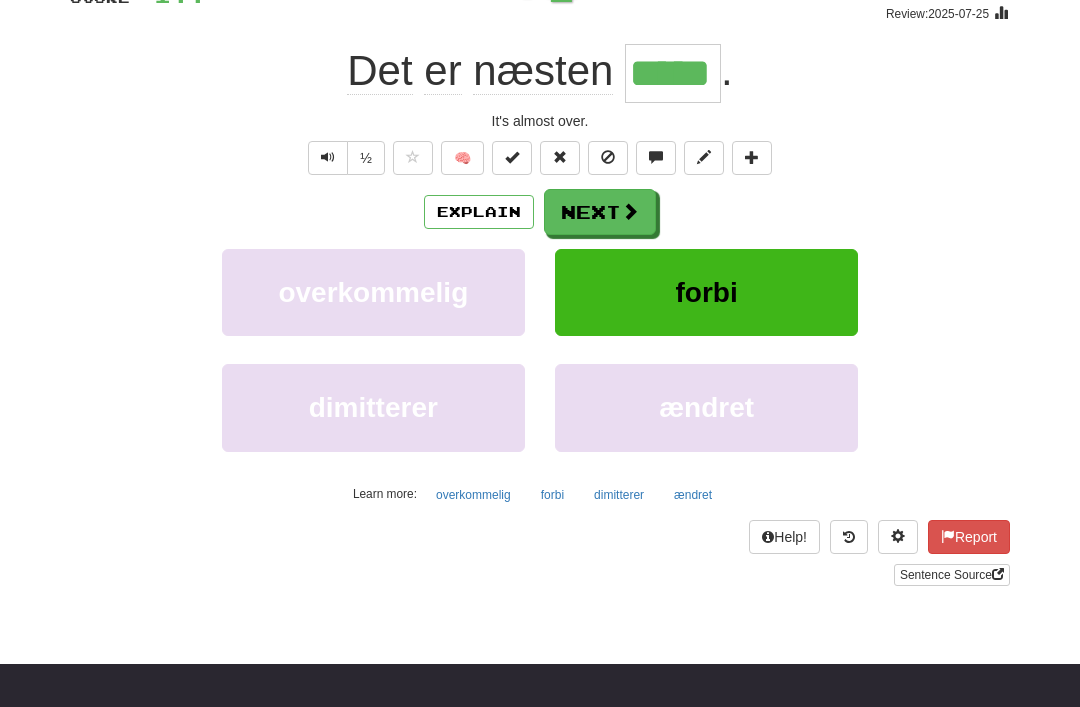 scroll, scrollTop: 123, scrollLeft: 0, axis: vertical 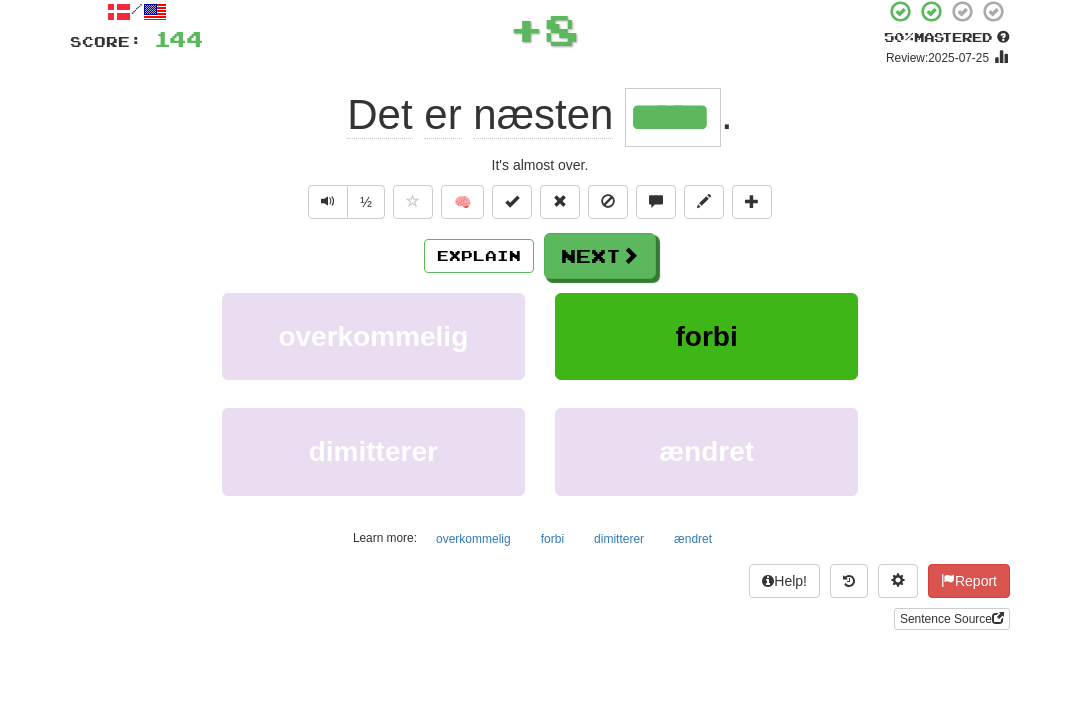 click on "Next" at bounding box center (600, 256) 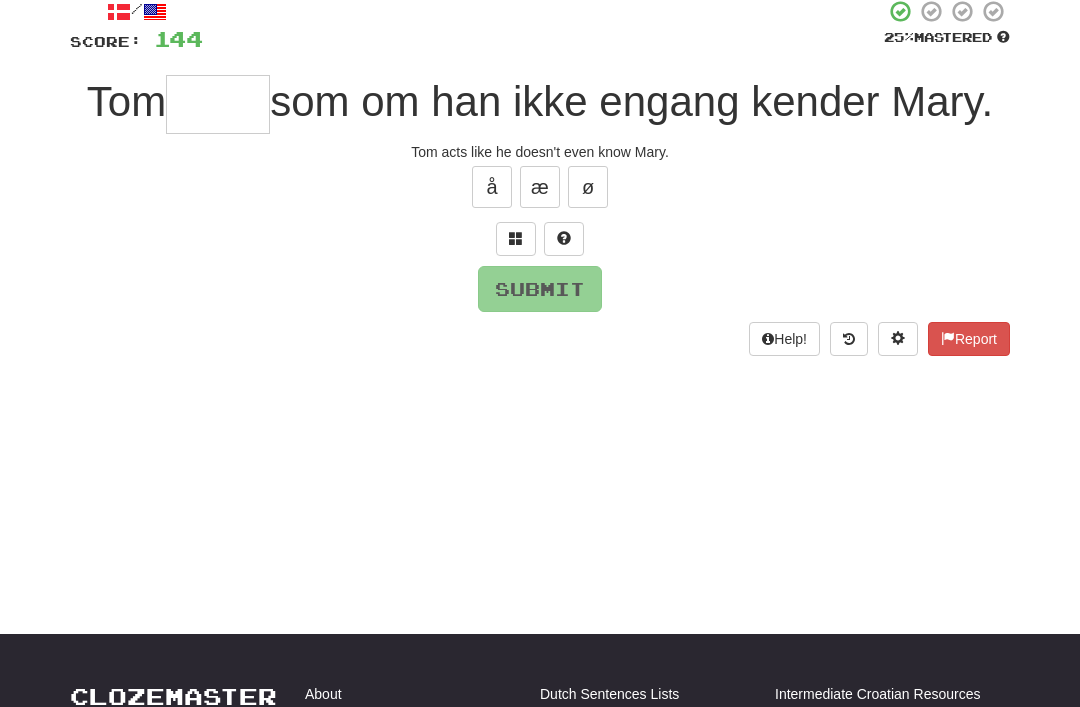 type on "*" 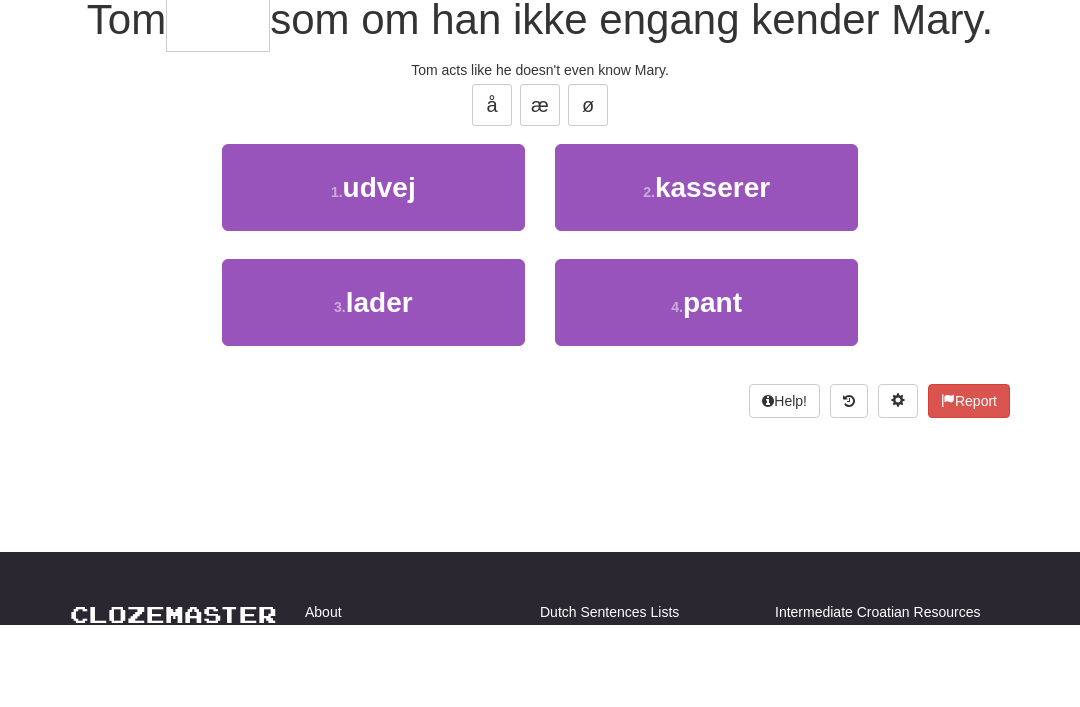 click on "3 .  lader" at bounding box center [373, 384] 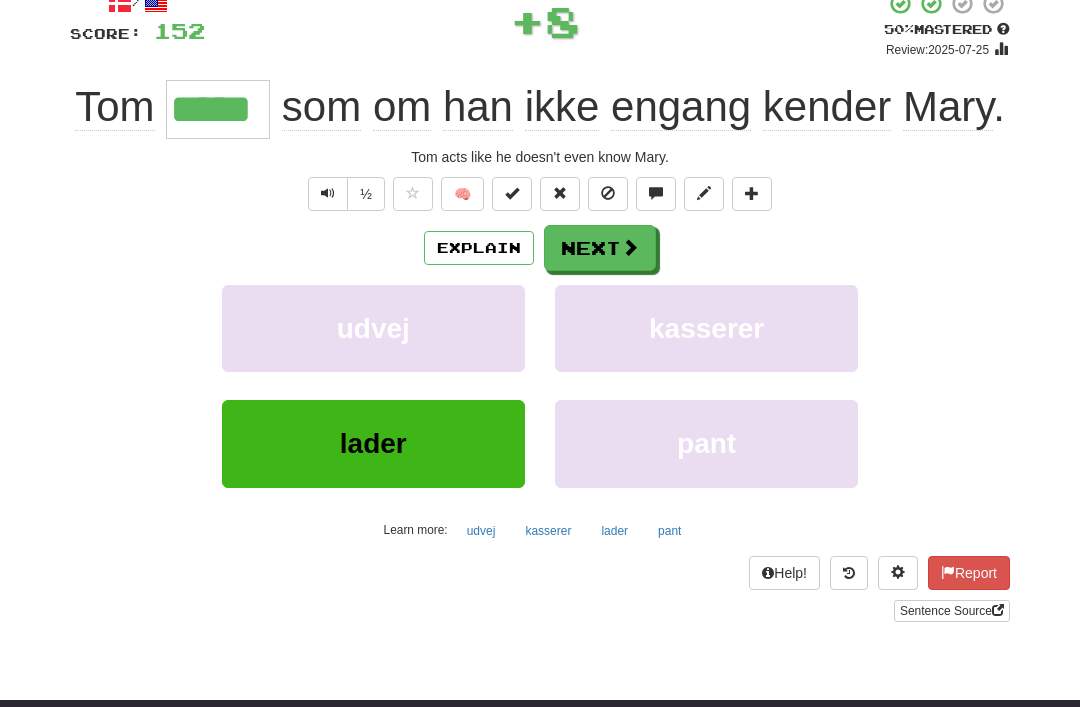scroll, scrollTop: 131, scrollLeft: 0, axis: vertical 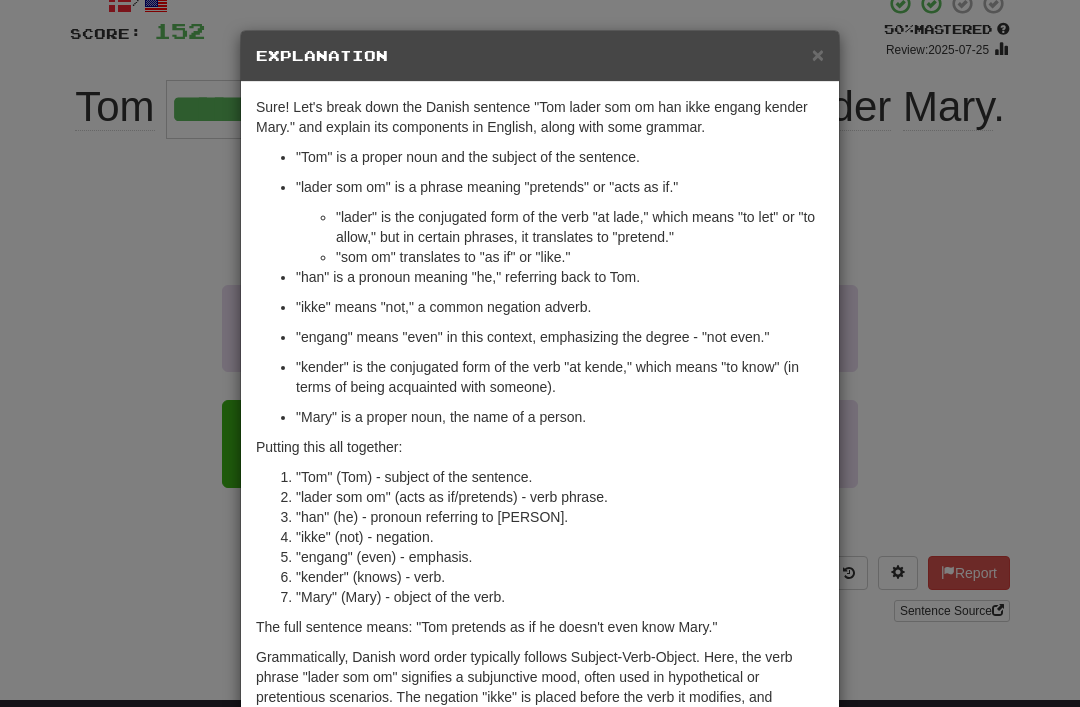 click on "×" at bounding box center [818, 54] 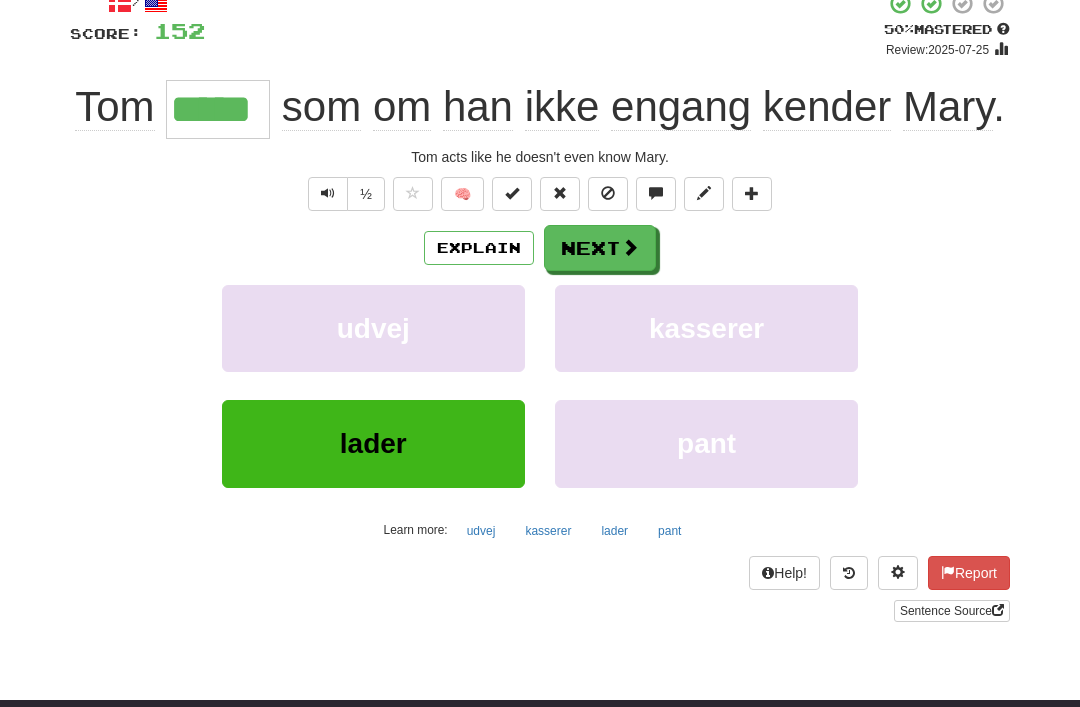 click at bounding box center (413, 193) 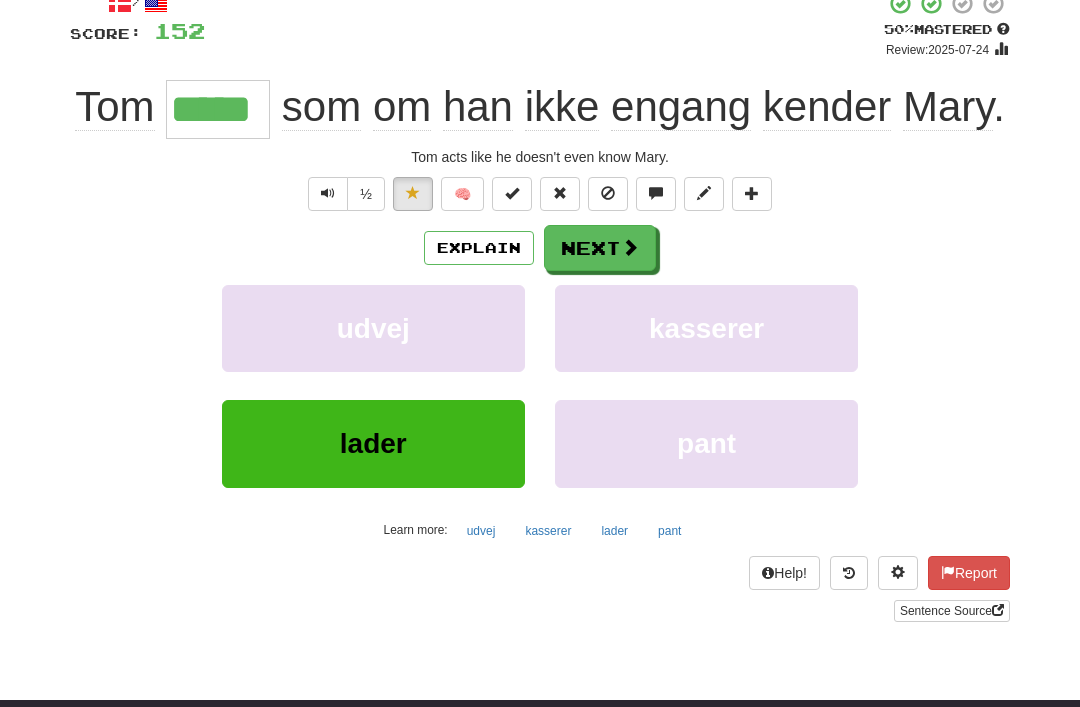 click at bounding box center (630, 247) 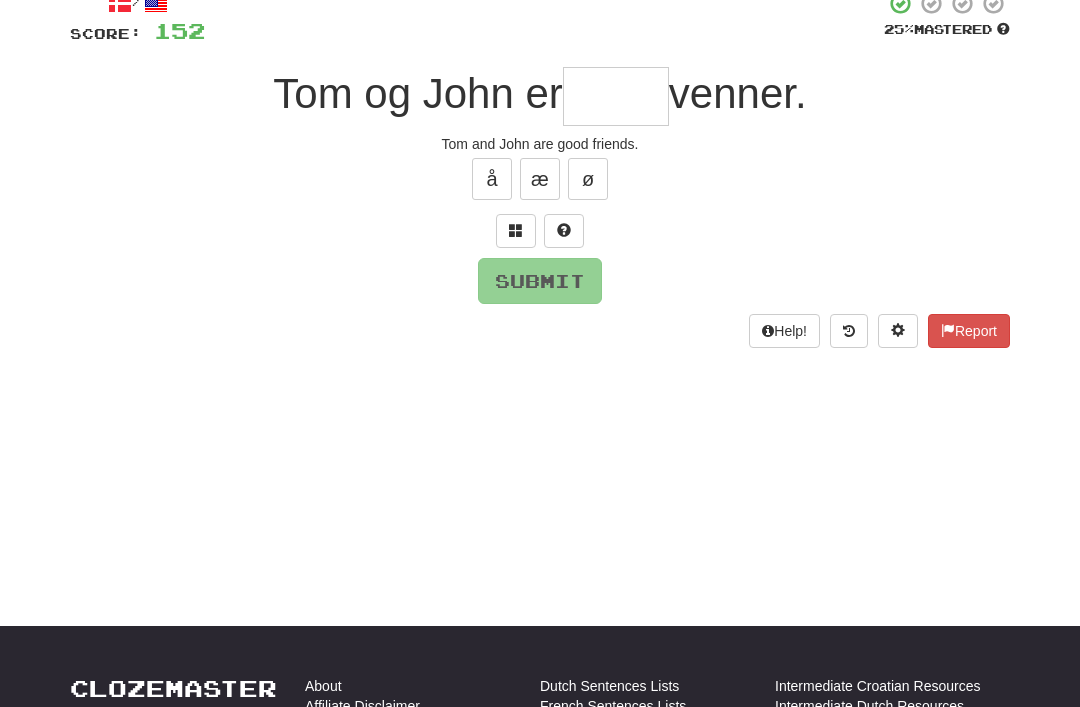 scroll, scrollTop: 130, scrollLeft: 0, axis: vertical 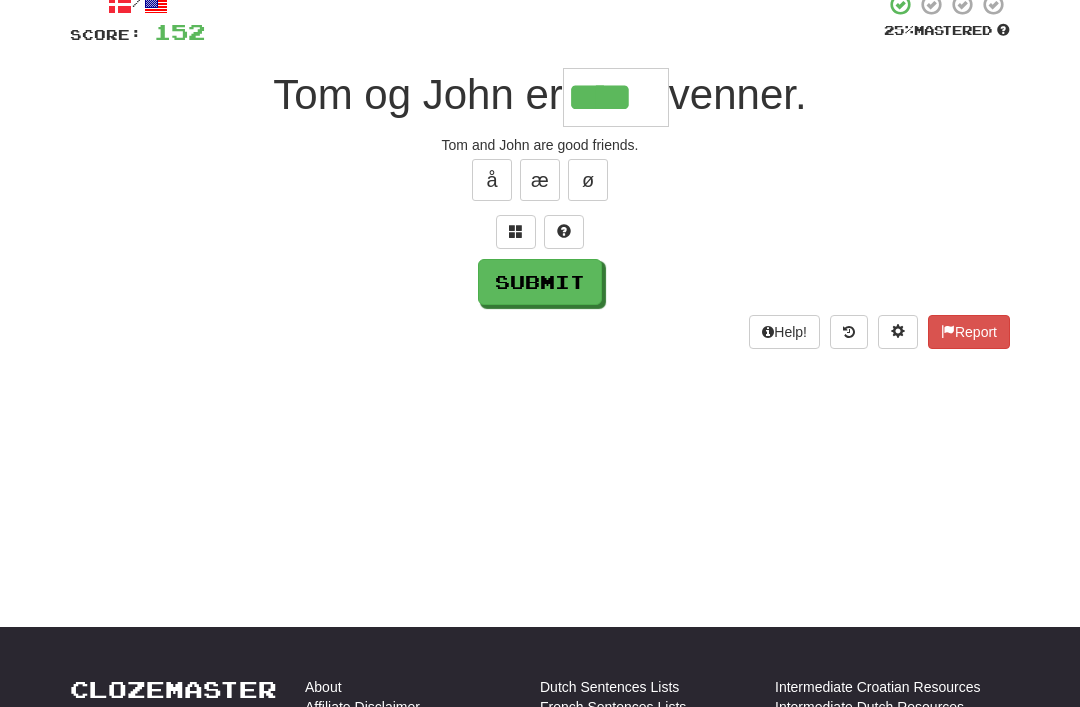 type on "****" 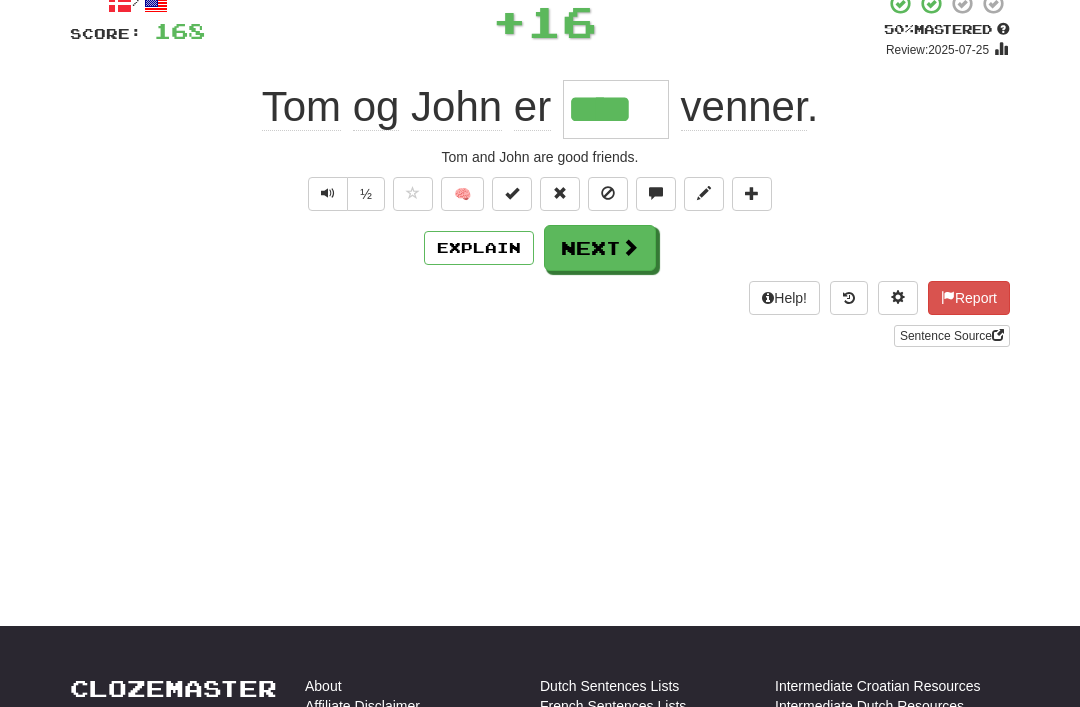 click on "Next" at bounding box center (600, 248) 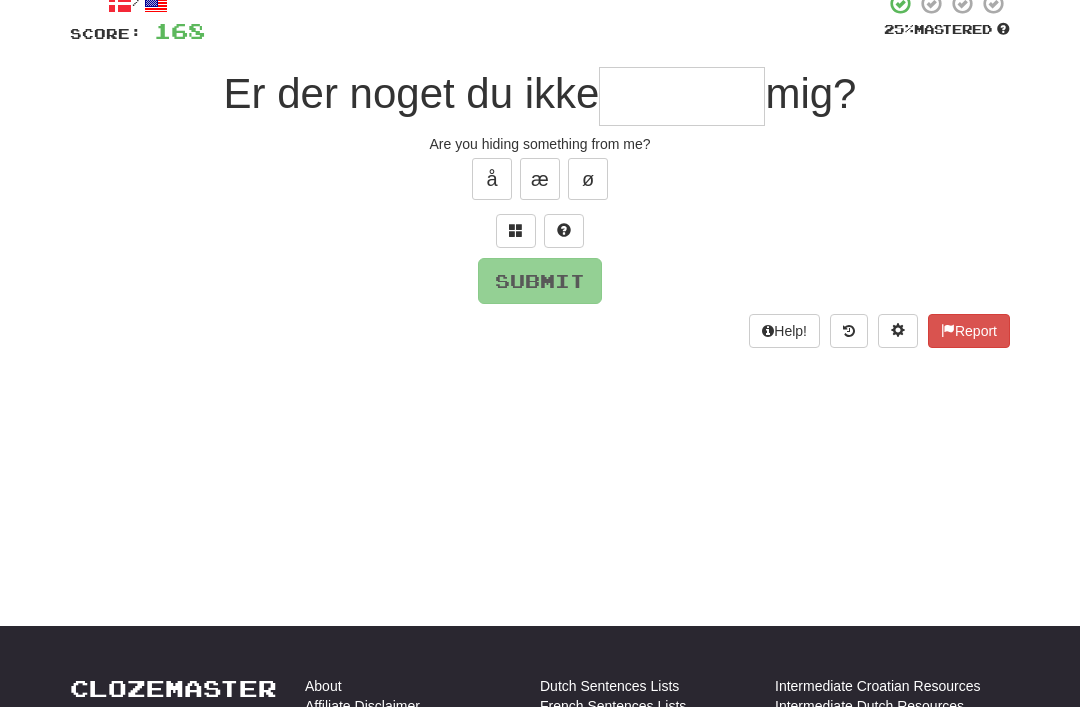 scroll, scrollTop: 130, scrollLeft: 0, axis: vertical 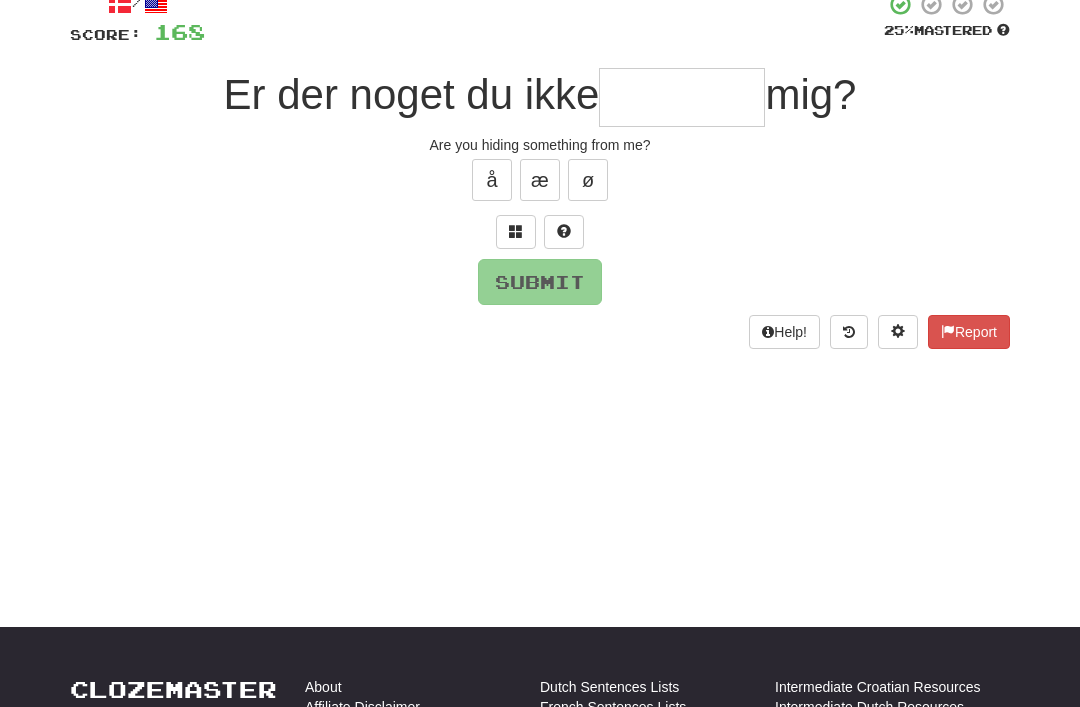 type on "*" 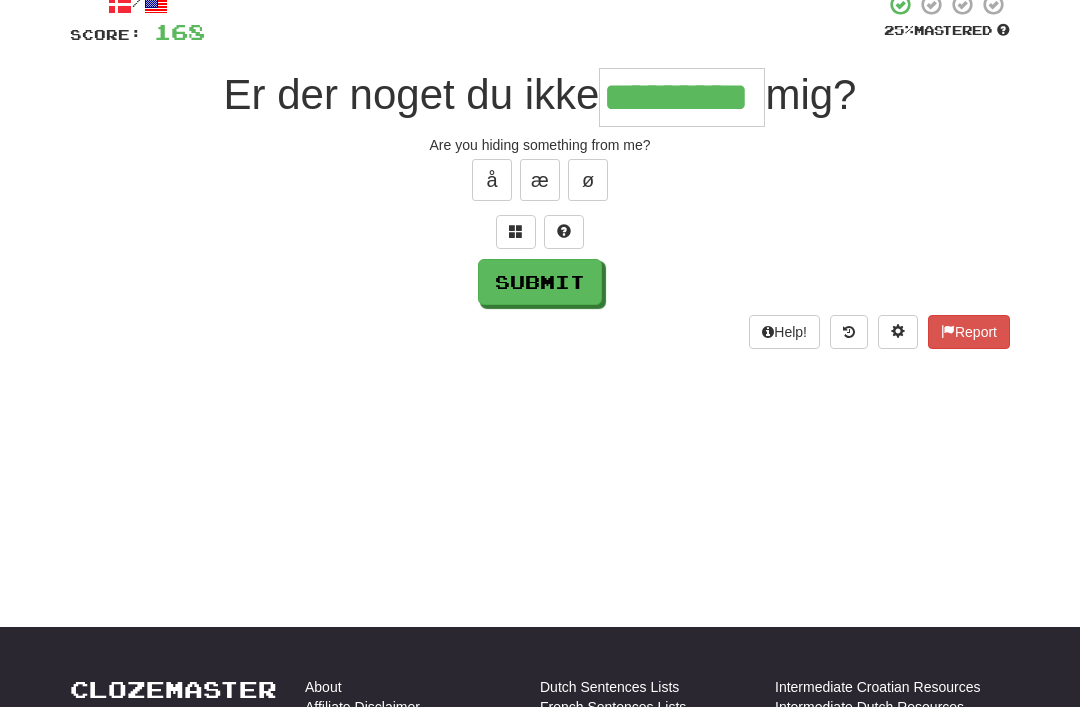 type on "*********" 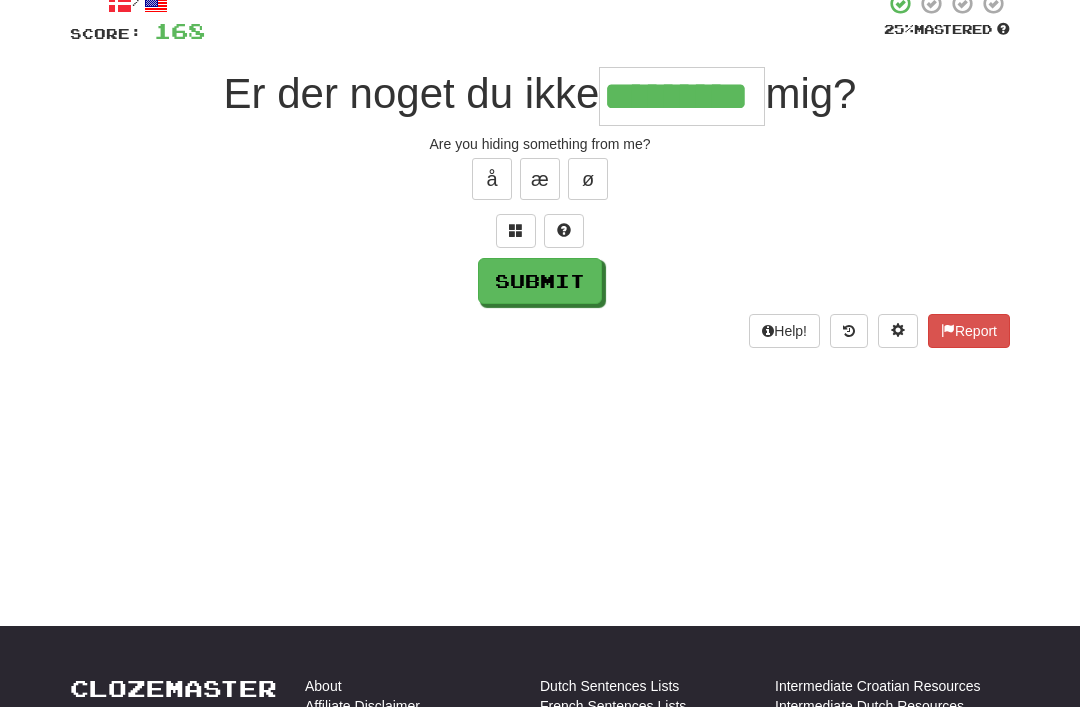 click on "Submit" at bounding box center [540, 281] 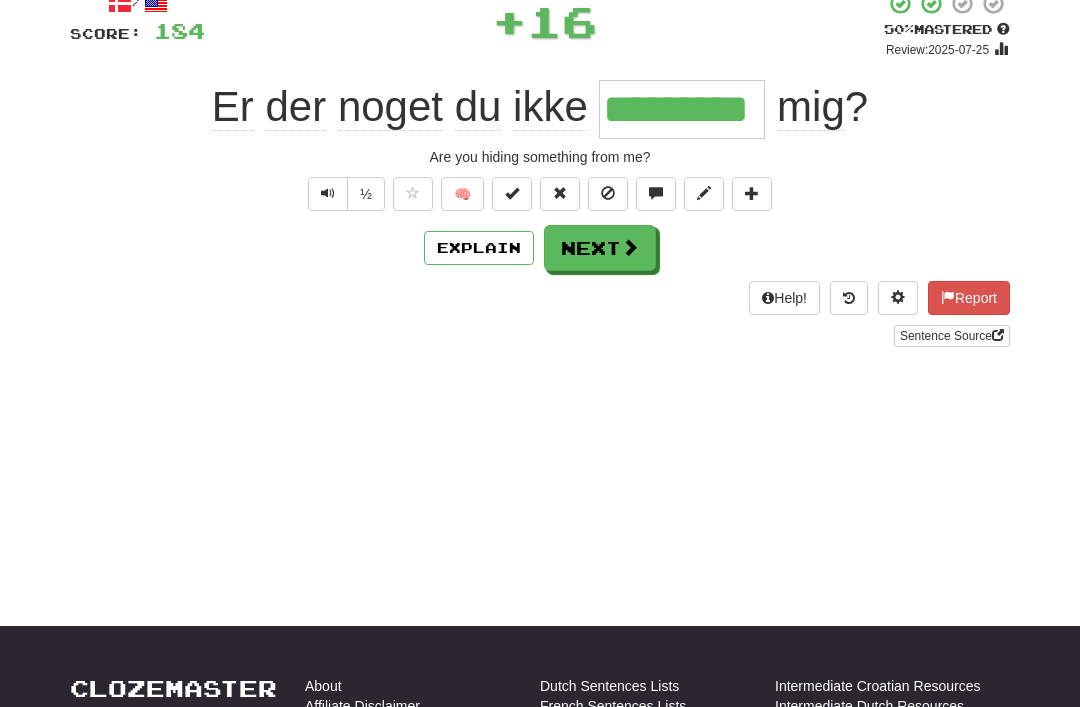 click on "Next" at bounding box center (600, 248) 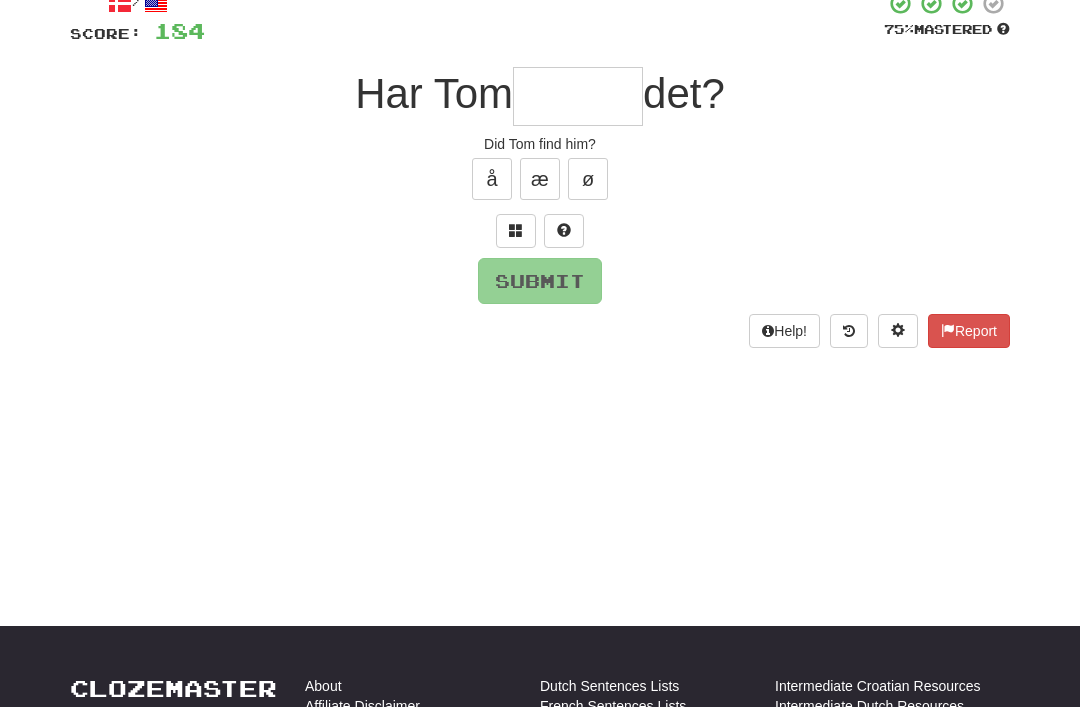 scroll, scrollTop: 130, scrollLeft: 0, axis: vertical 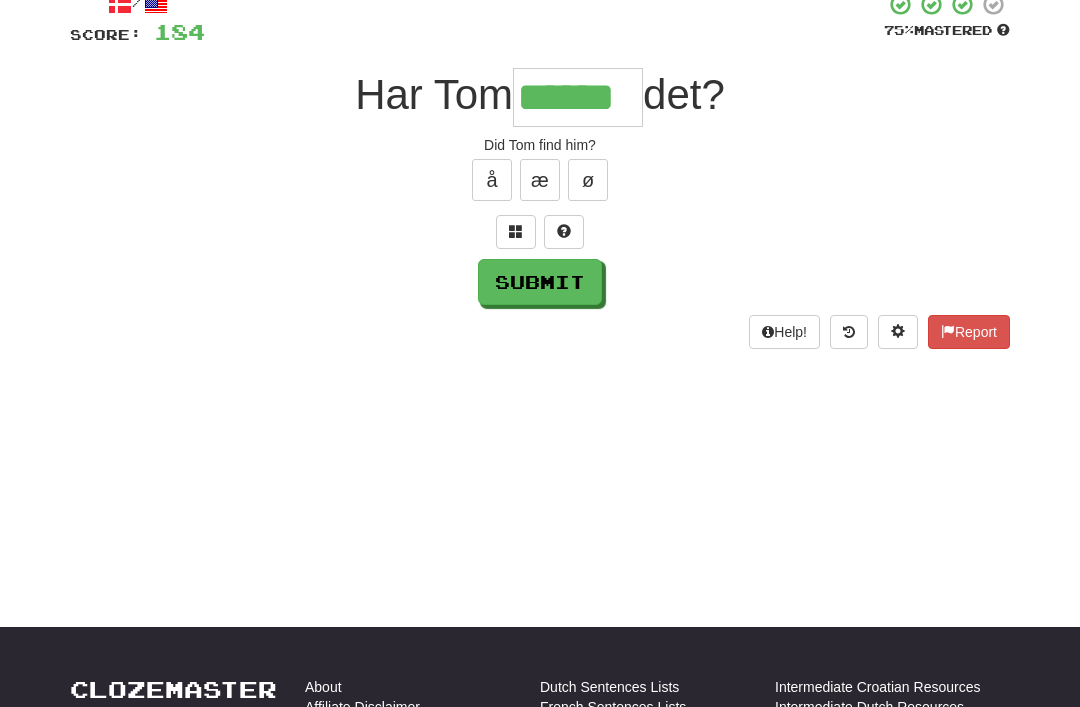 type on "******" 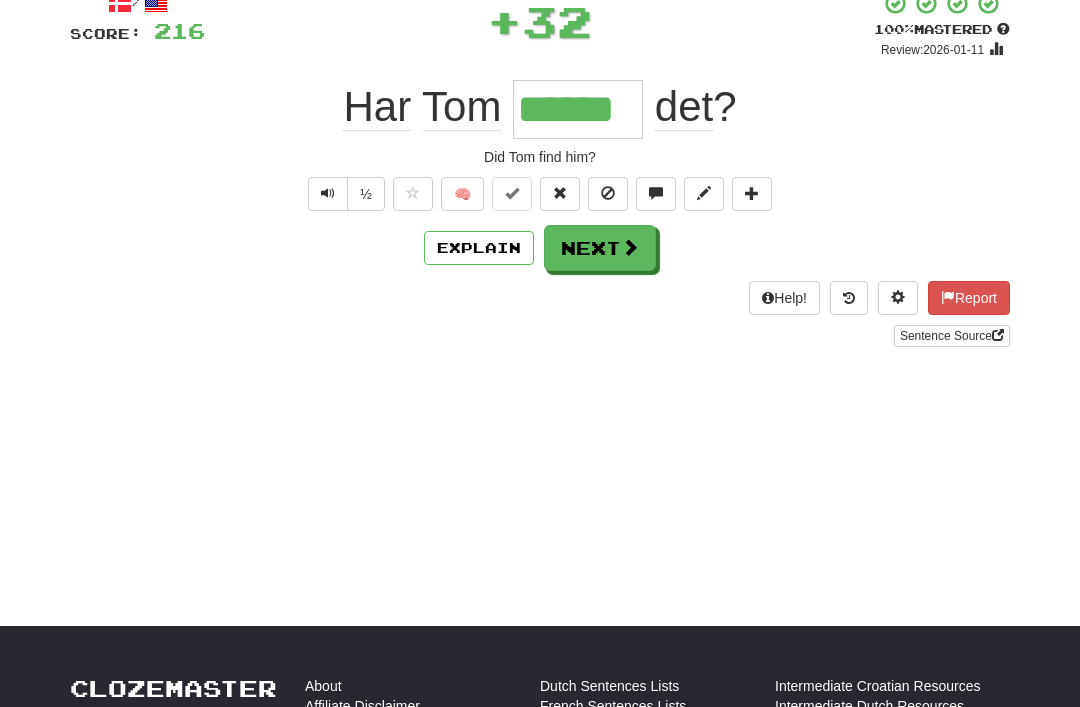 click on "Next" at bounding box center [600, 248] 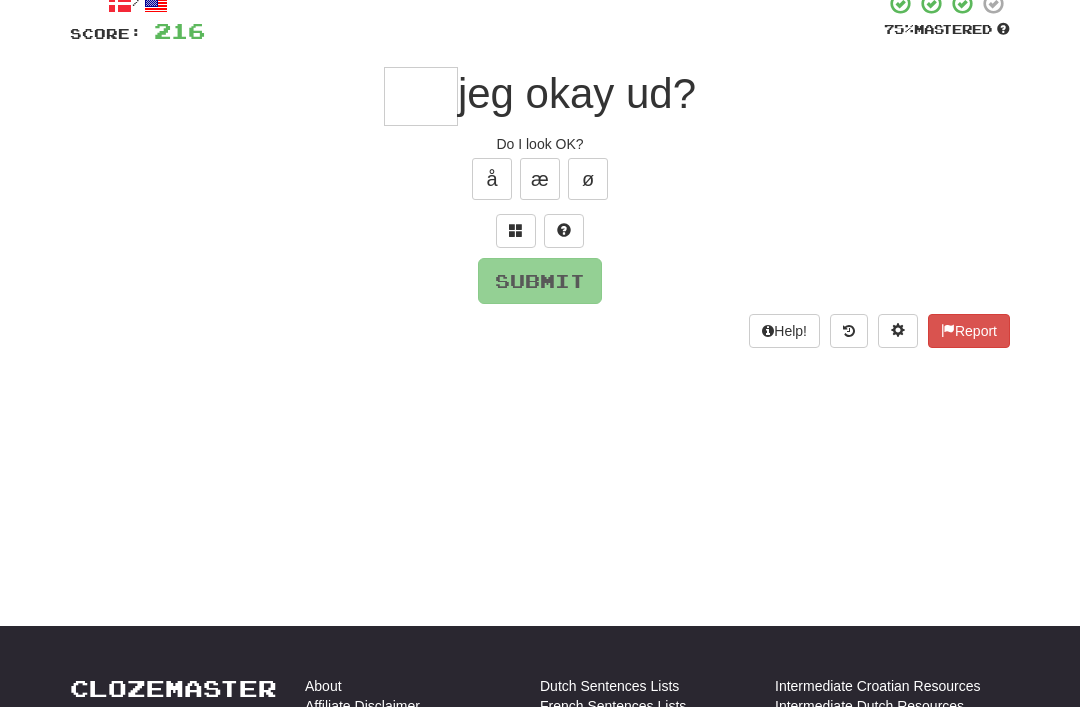 scroll, scrollTop: 130, scrollLeft: 0, axis: vertical 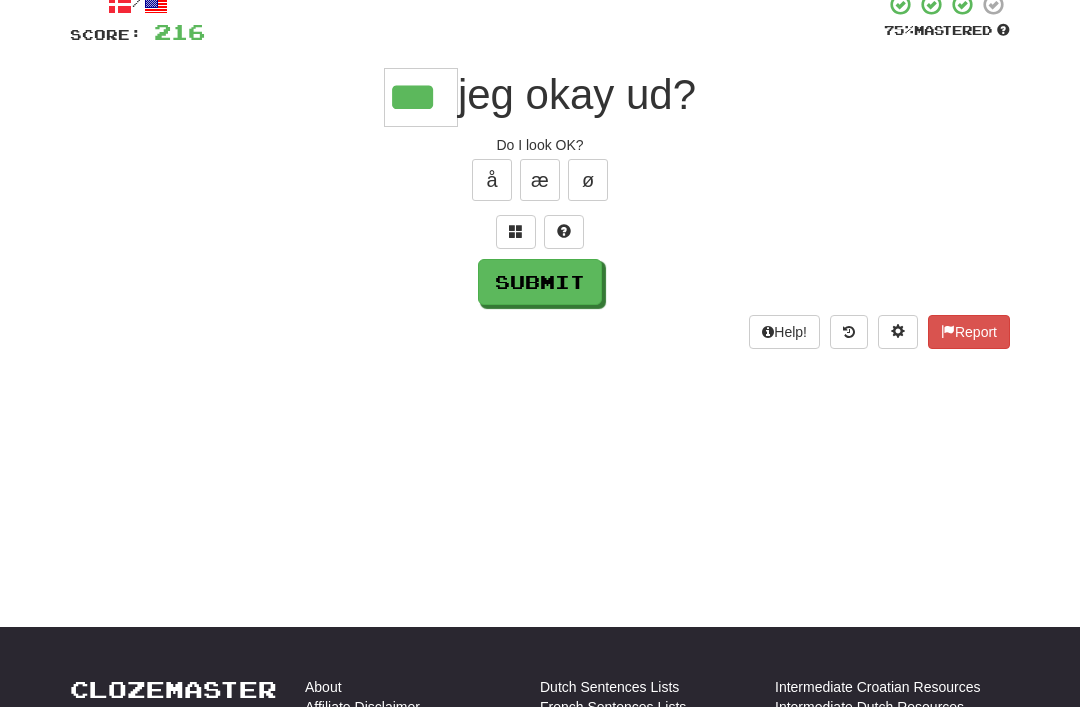 click on "Submit" at bounding box center [540, 282] 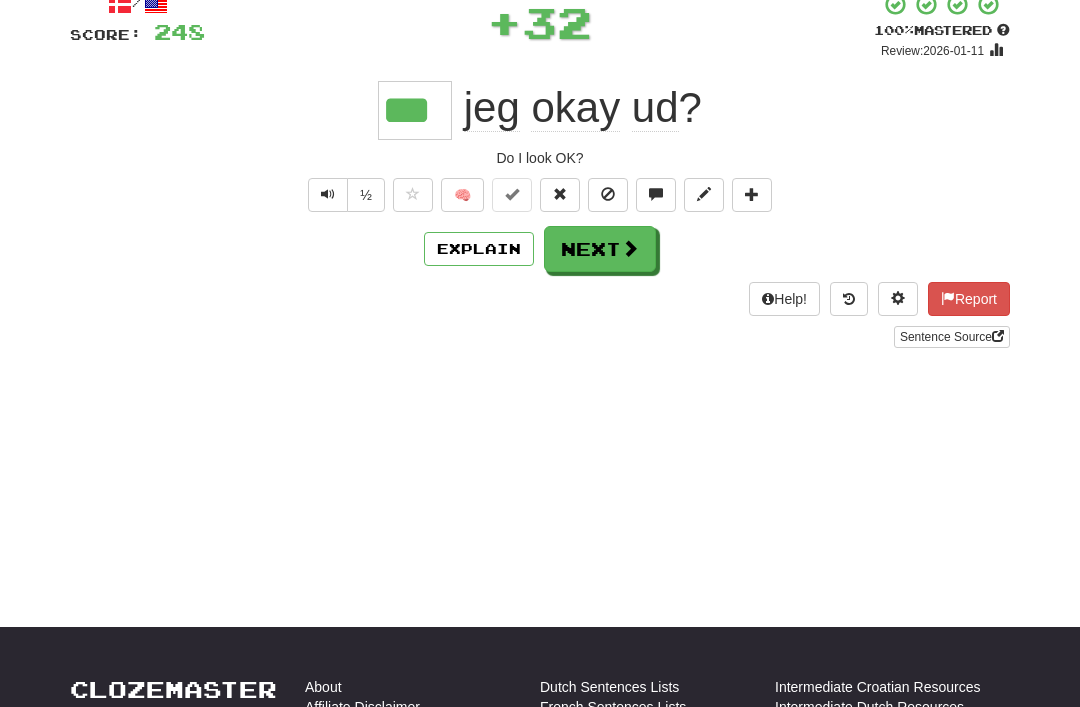 type on "***" 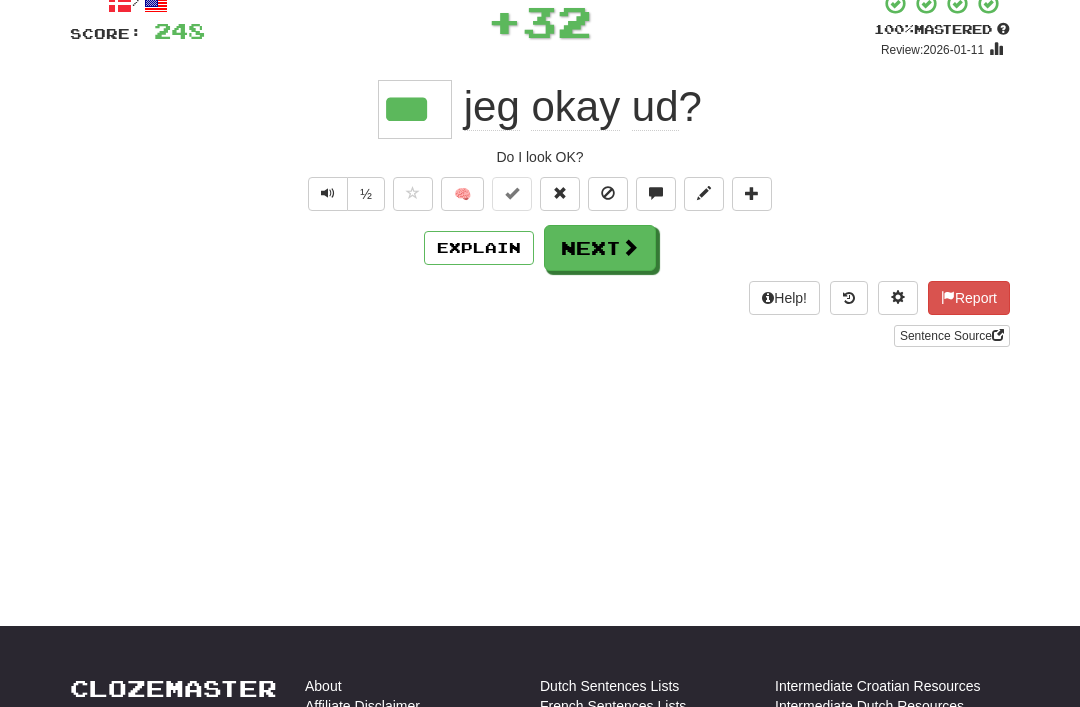 click on "Next" at bounding box center (600, 248) 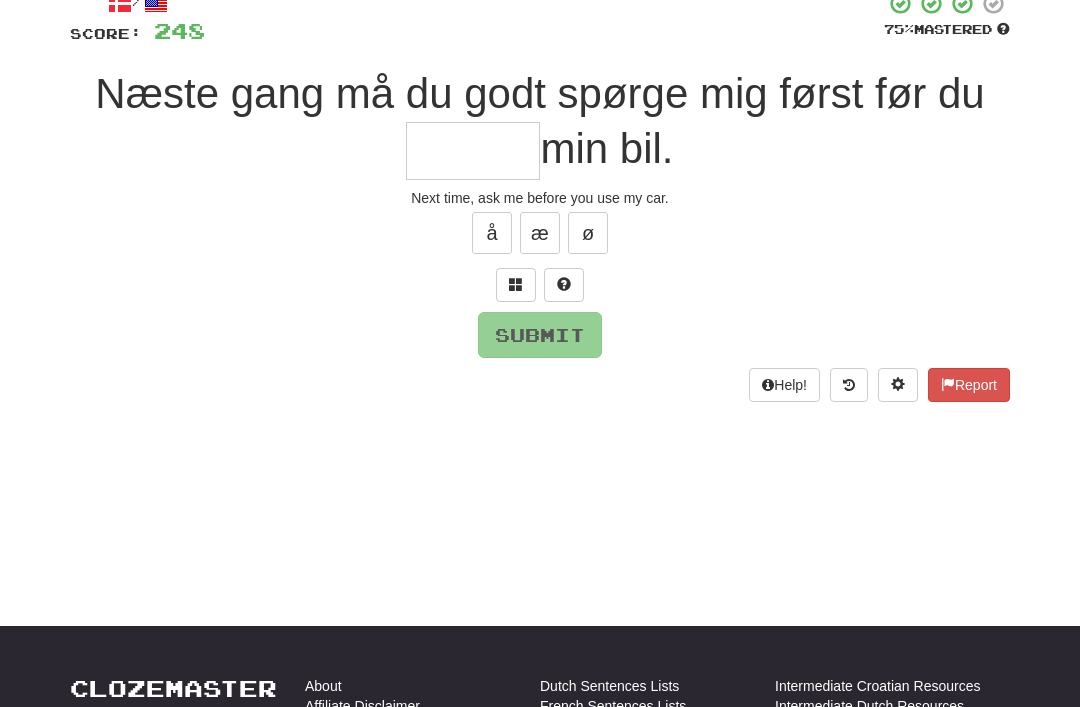 scroll, scrollTop: 130, scrollLeft: 0, axis: vertical 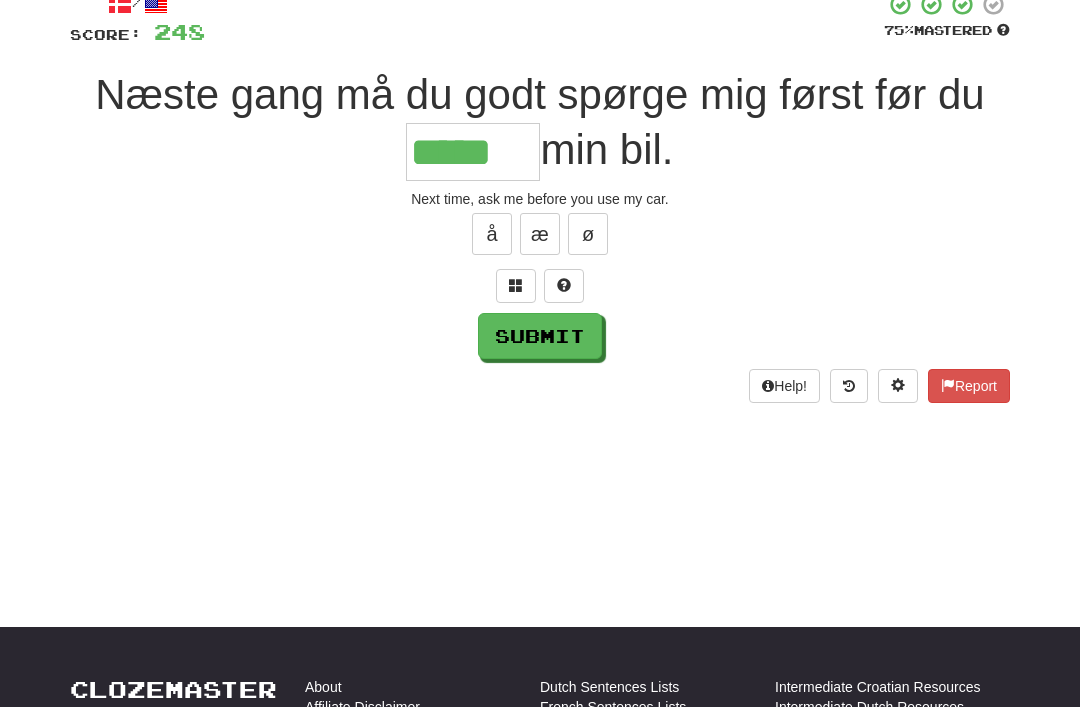 click on "Submit" at bounding box center [540, 336] 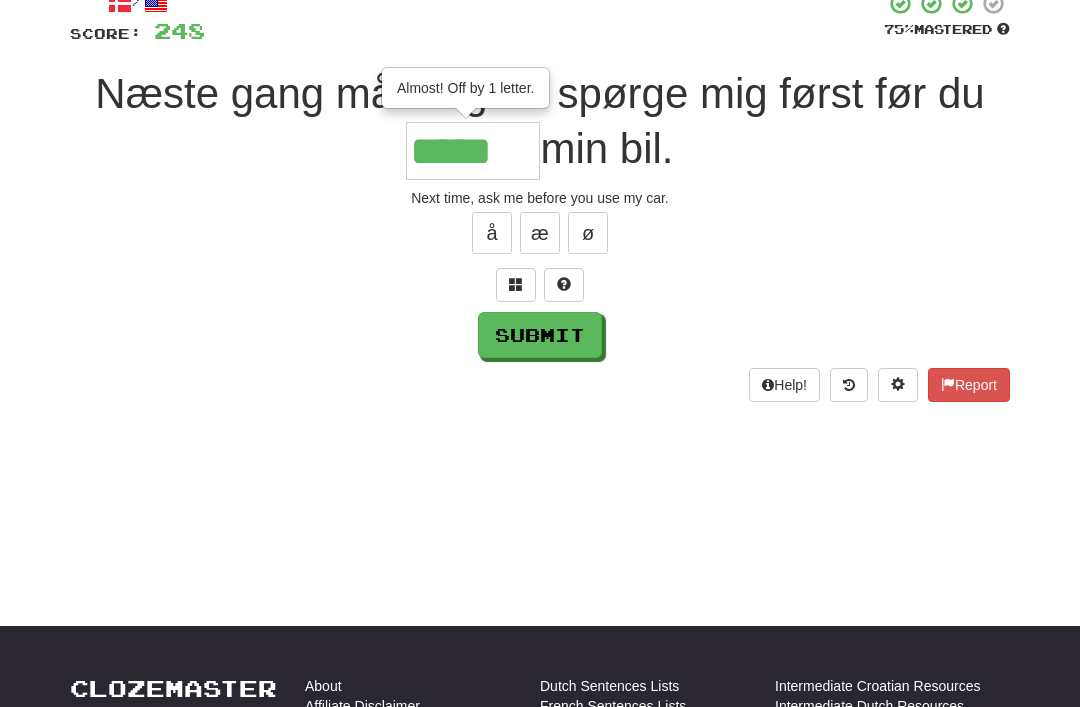 click on "*****" at bounding box center (473, 151) 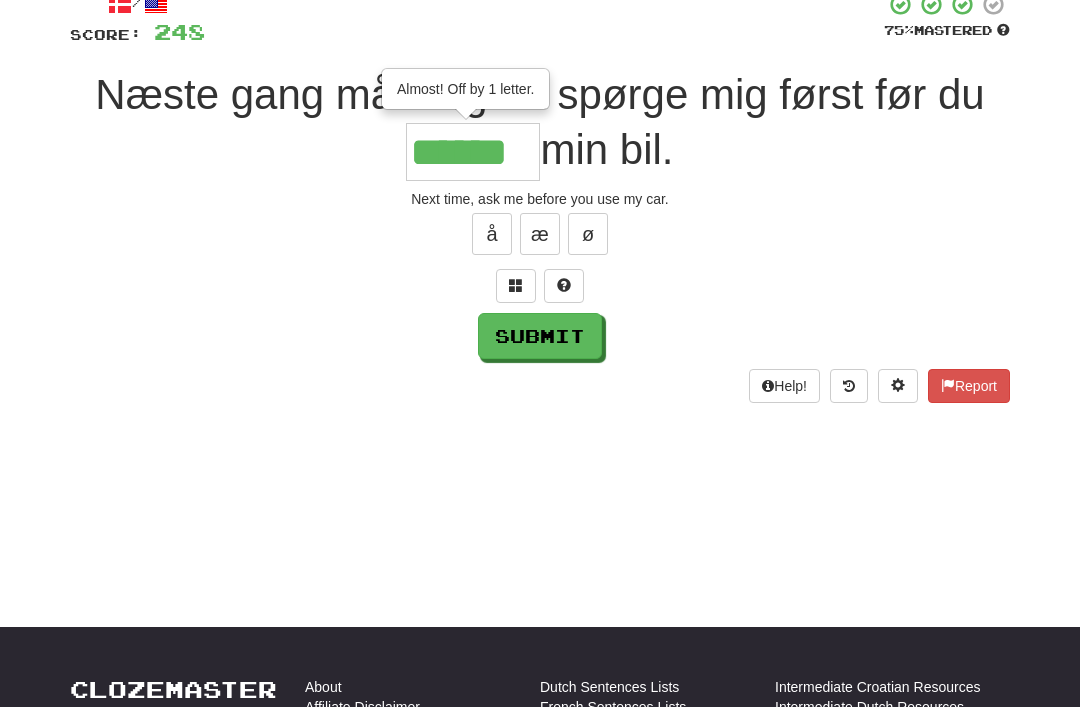 type on "******" 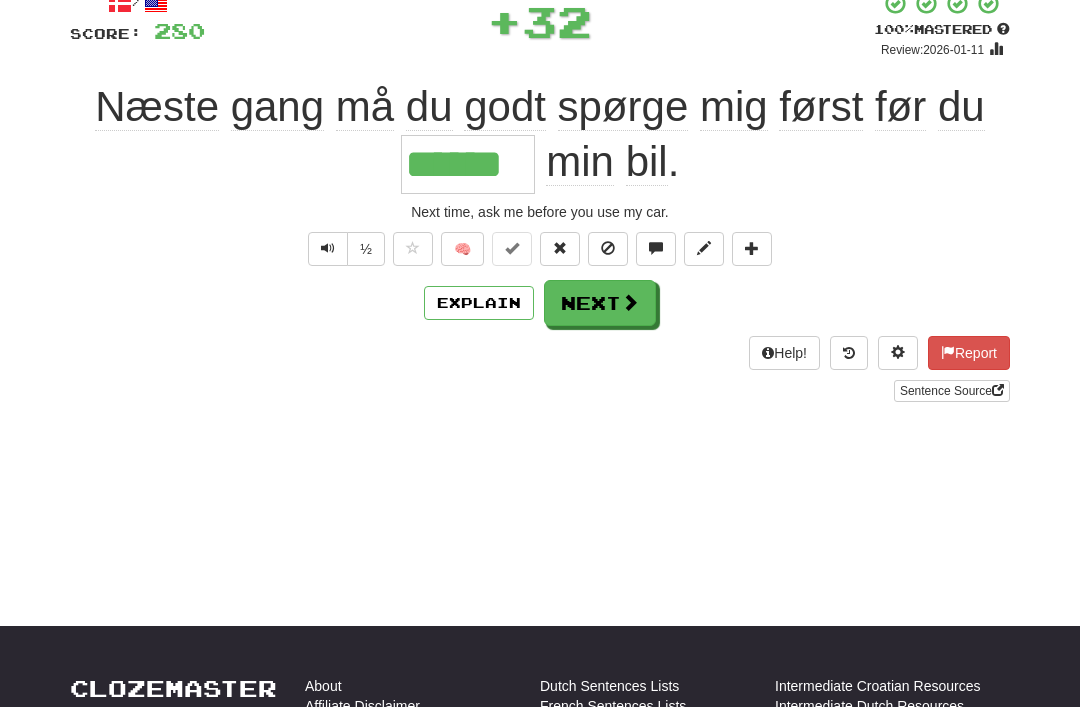 click on "Next" at bounding box center [600, 303] 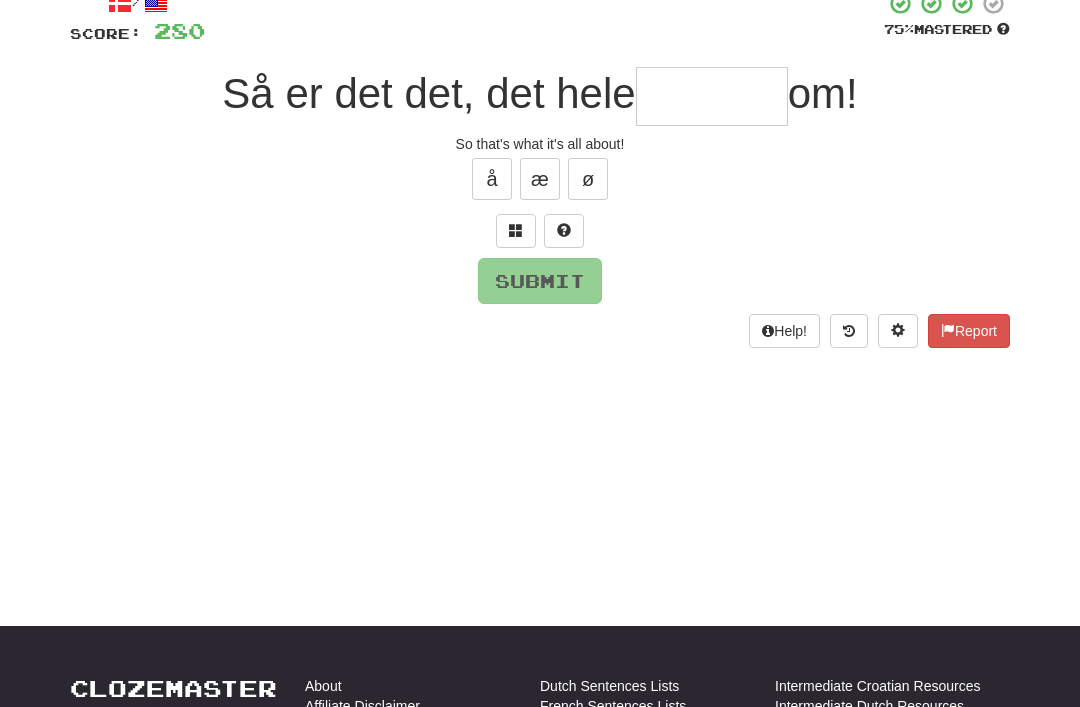 scroll, scrollTop: 130, scrollLeft: 0, axis: vertical 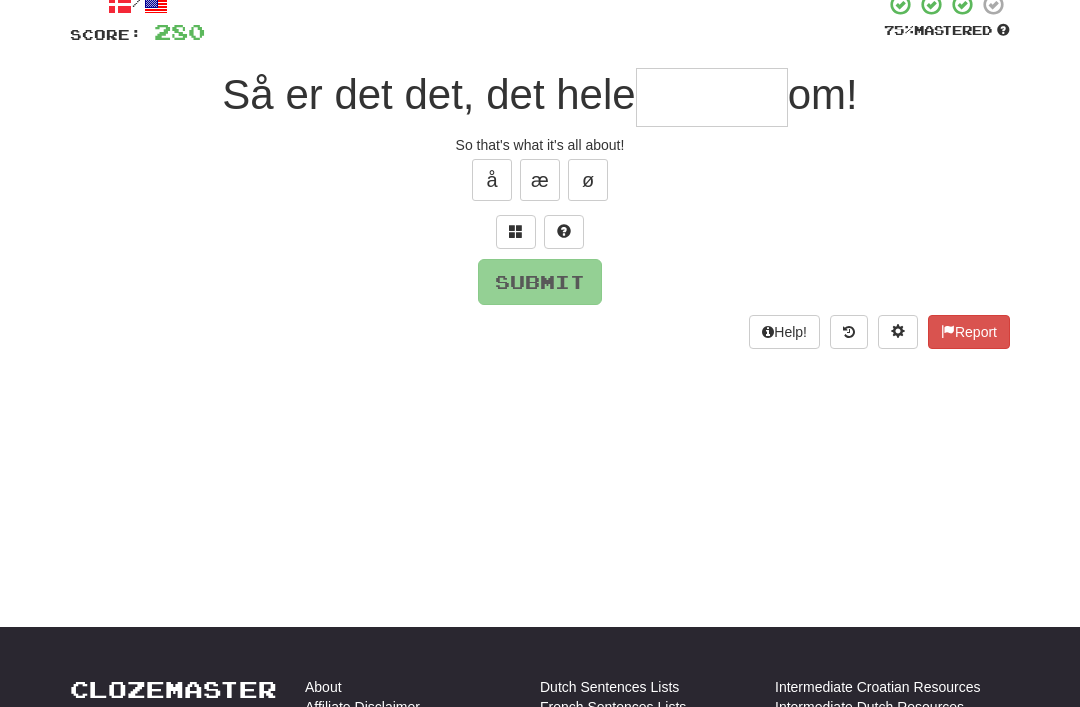 type on "*" 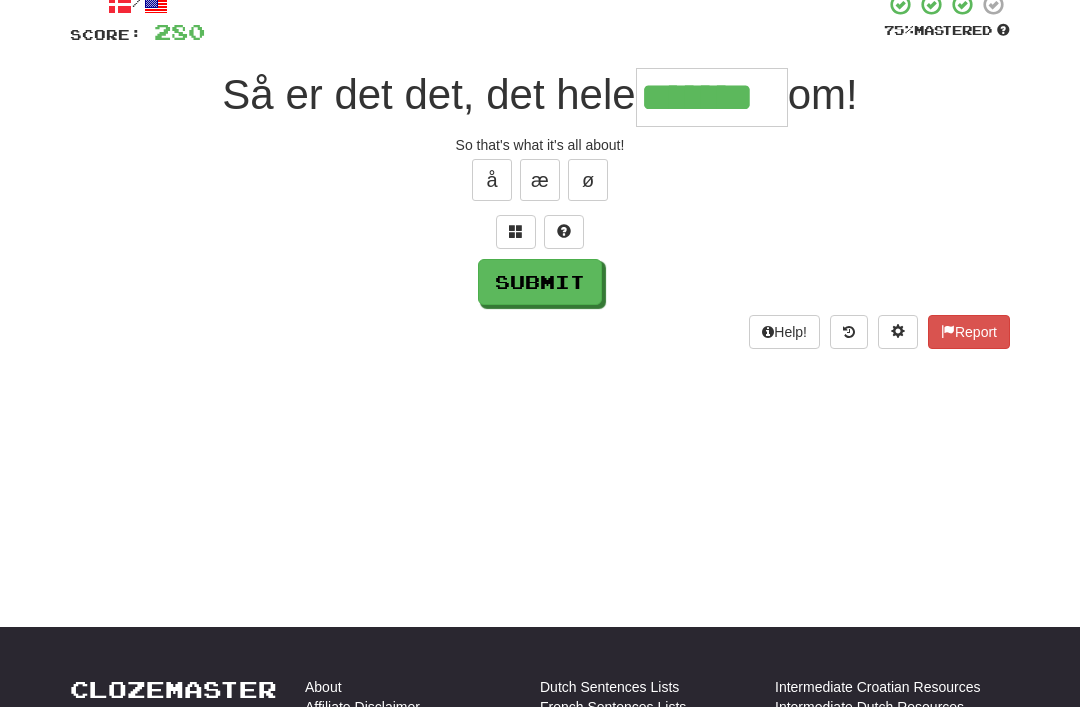 type on "*******" 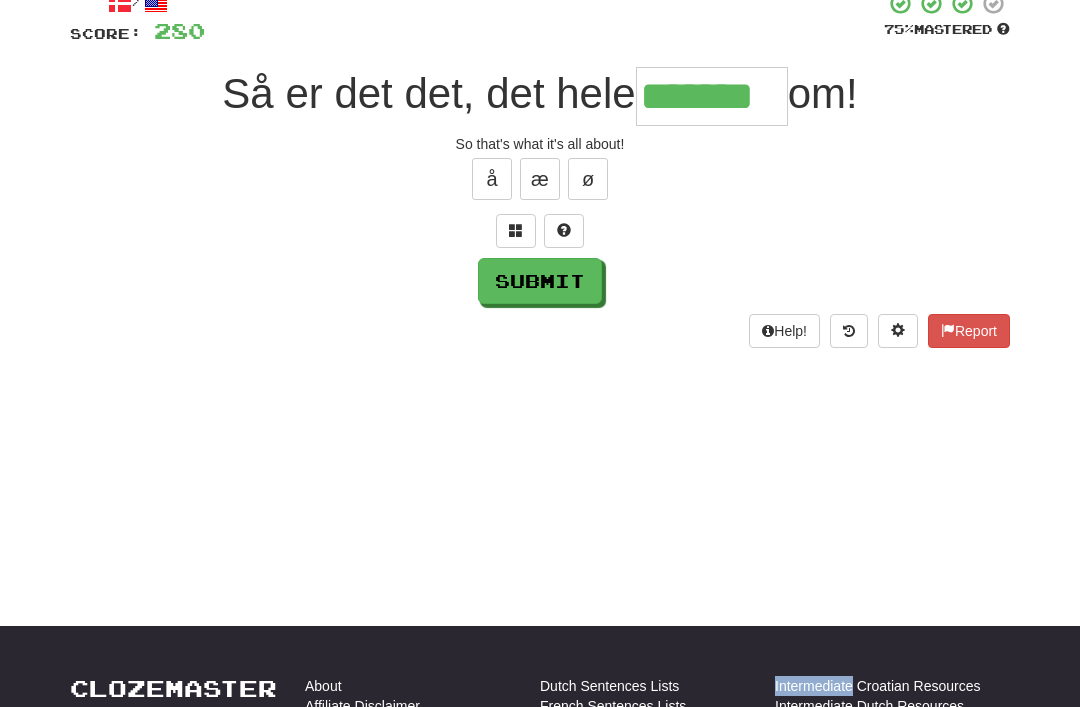 click on "Submit" at bounding box center [540, 281] 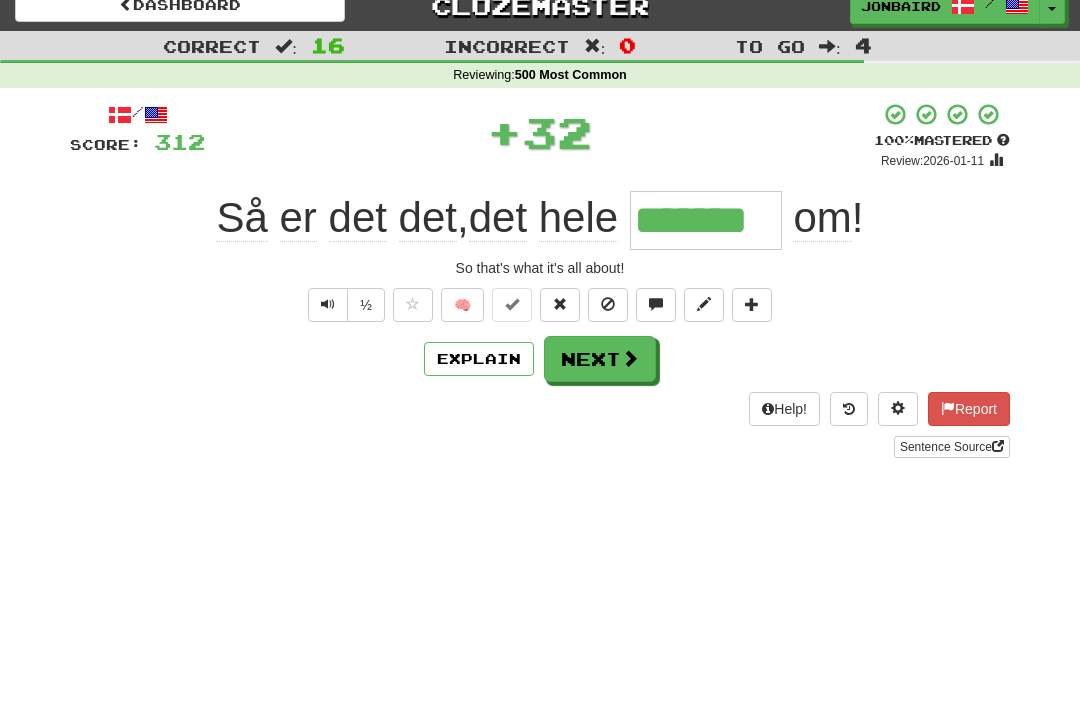 scroll, scrollTop: 17, scrollLeft: 0, axis: vertical 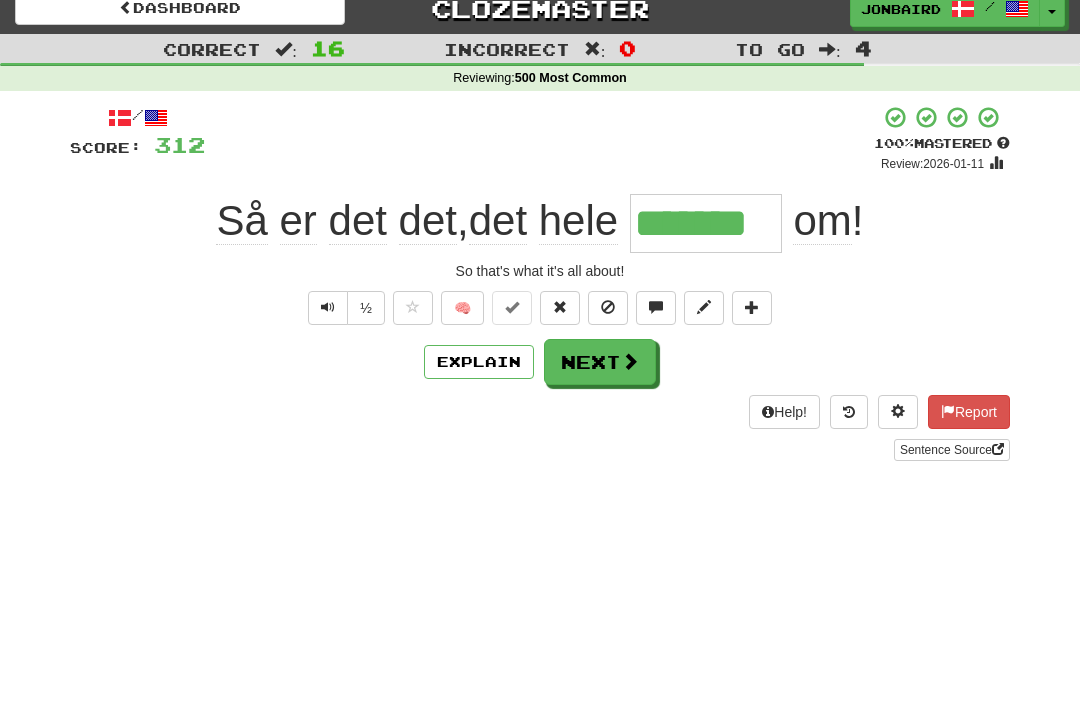 click on "Help!  Report Sentence Source" at bounding box center [540, 428] 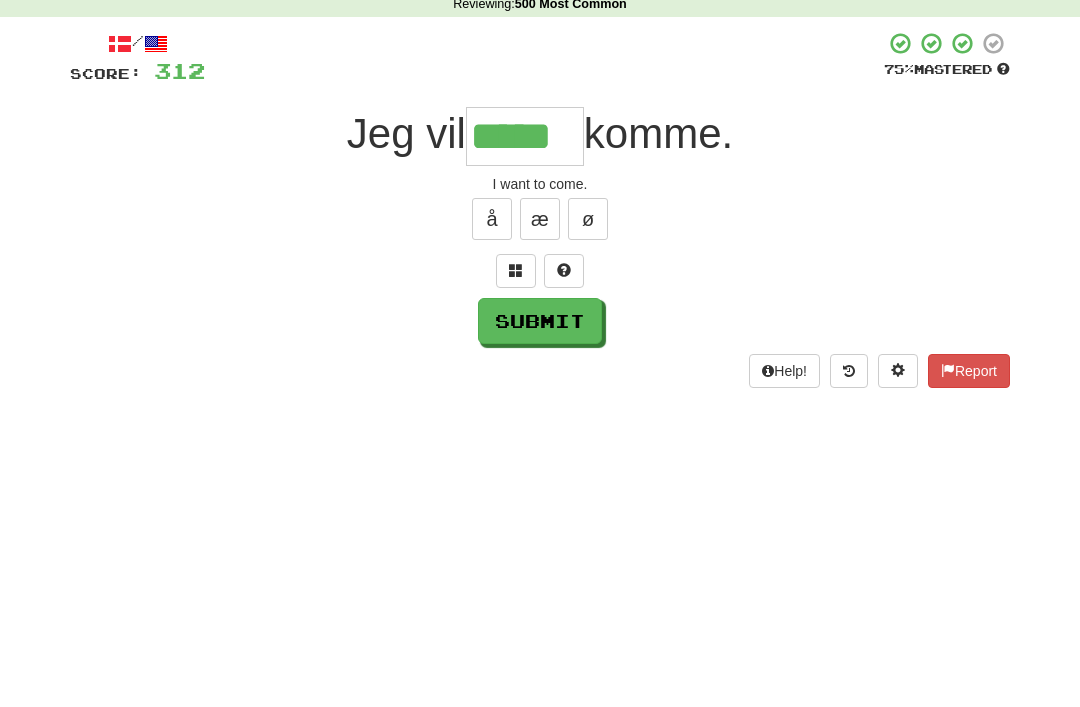 type on "*****" 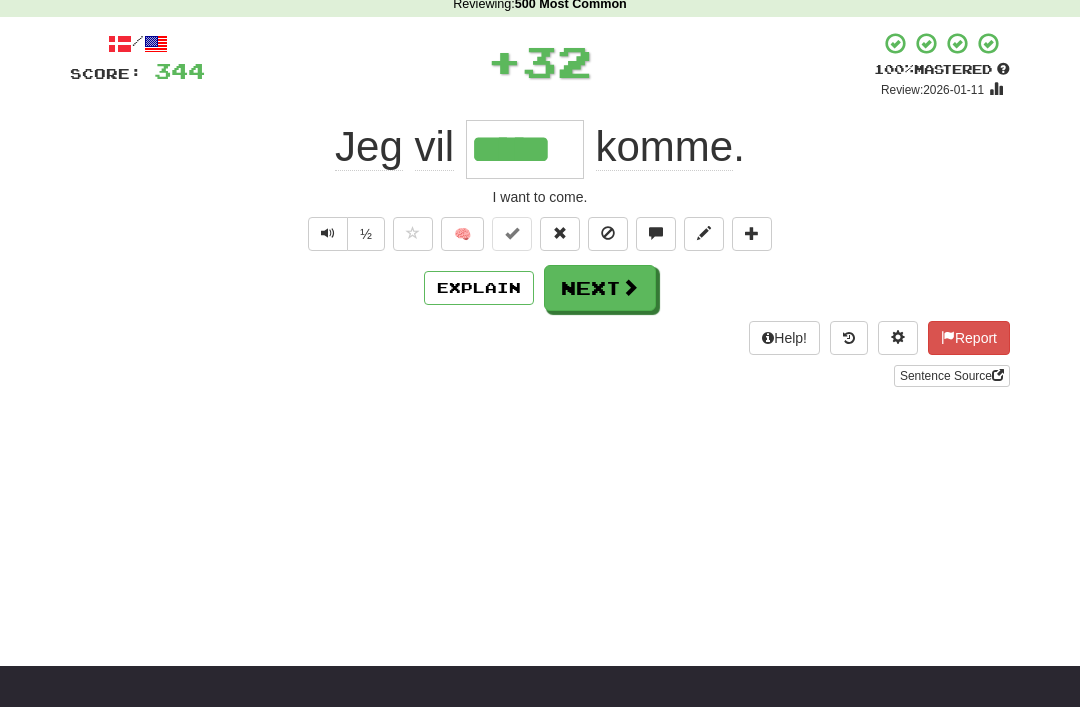 click on "Next" at bounding box center [600, 288] 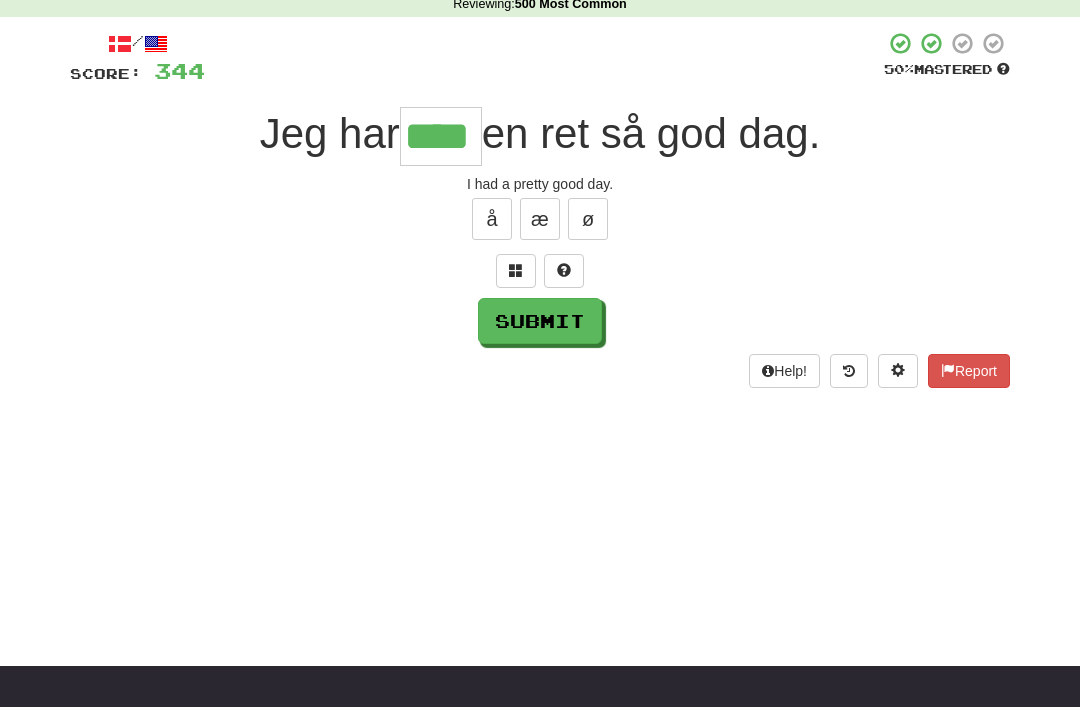 type on "****" 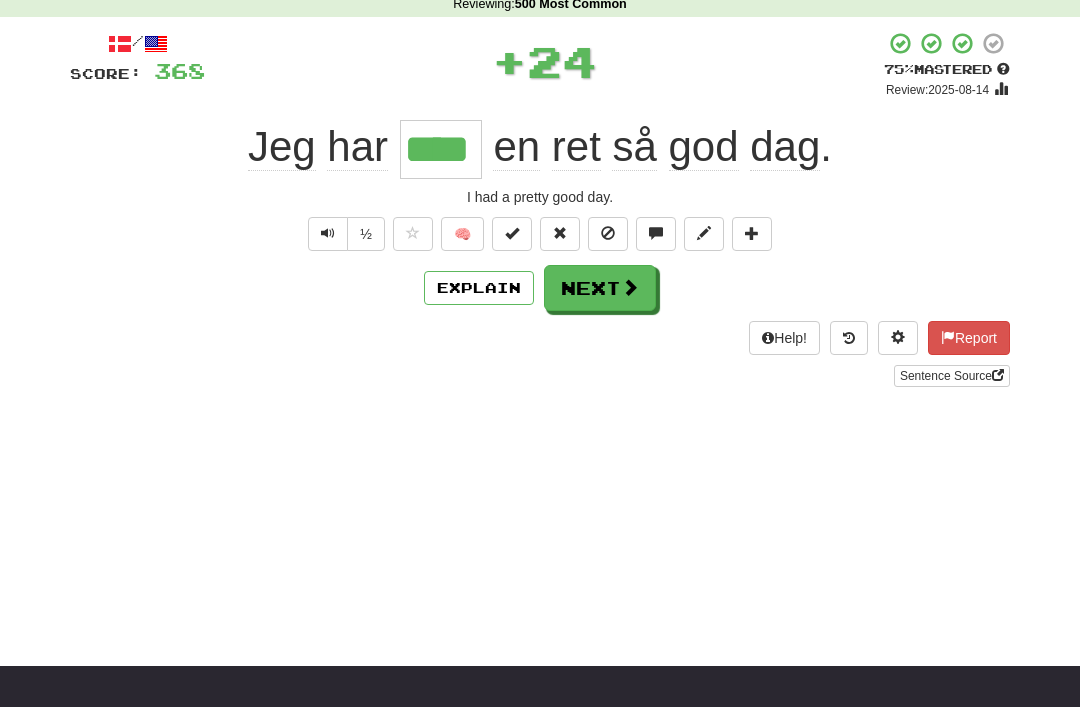click on "Next" at bounding box center (600, 288) 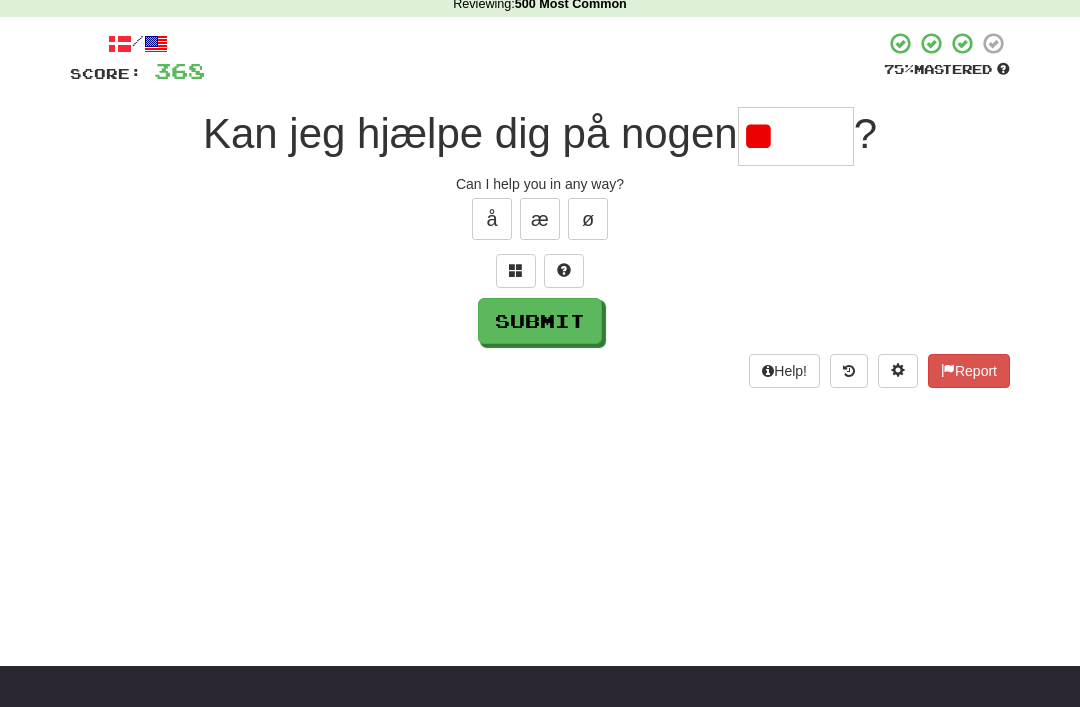 type on "*" 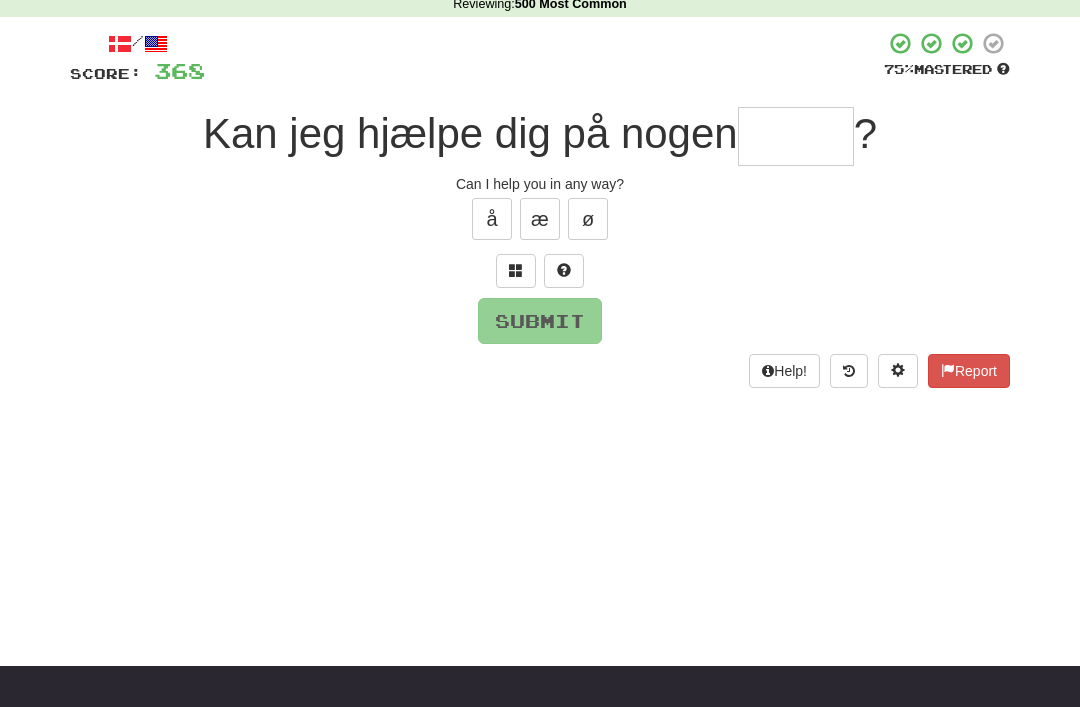 type on "*" 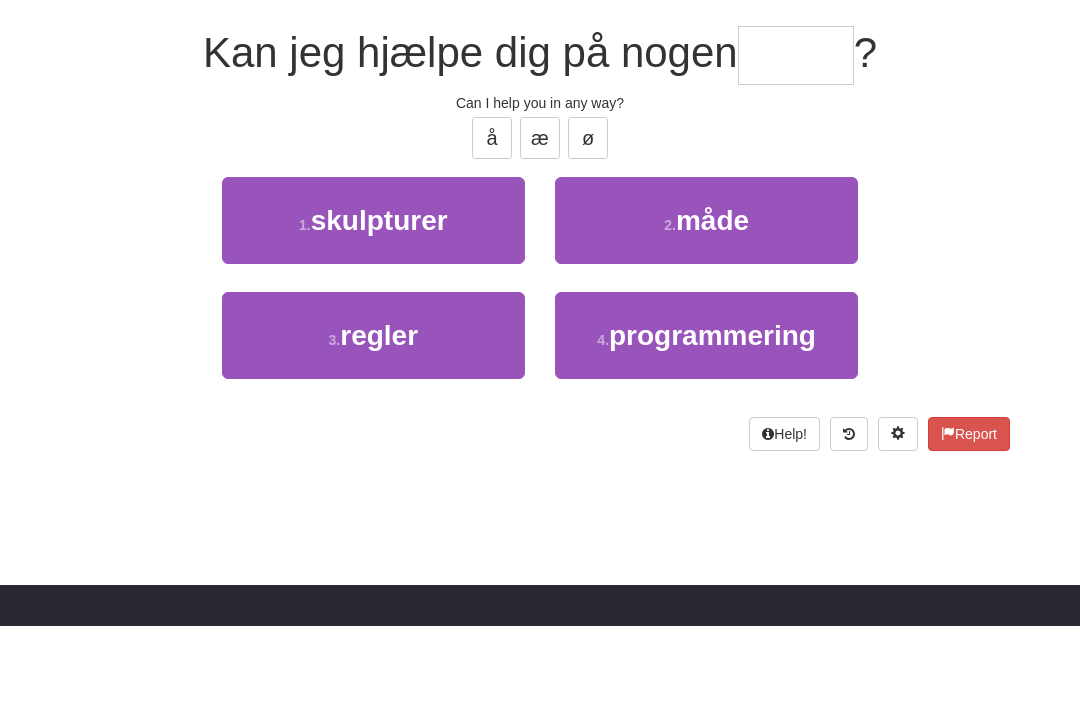 click on "måde" at bounding box center (712, 301) 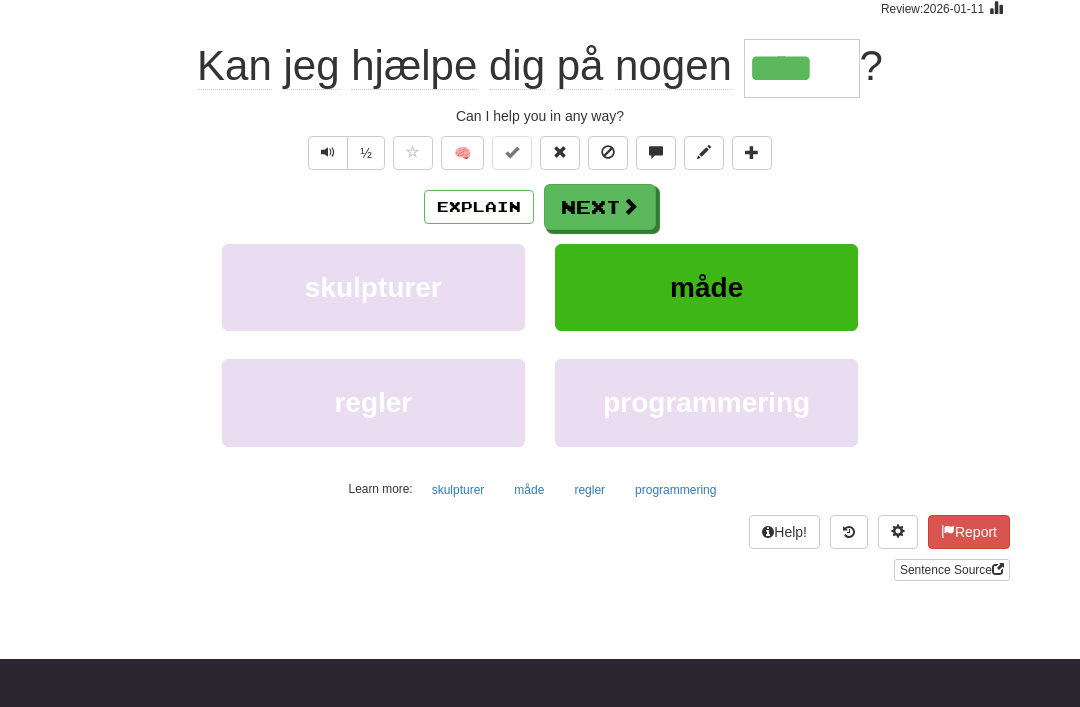 scroll, scrollTop: 81, scrollLeft: 0, axis: vertical 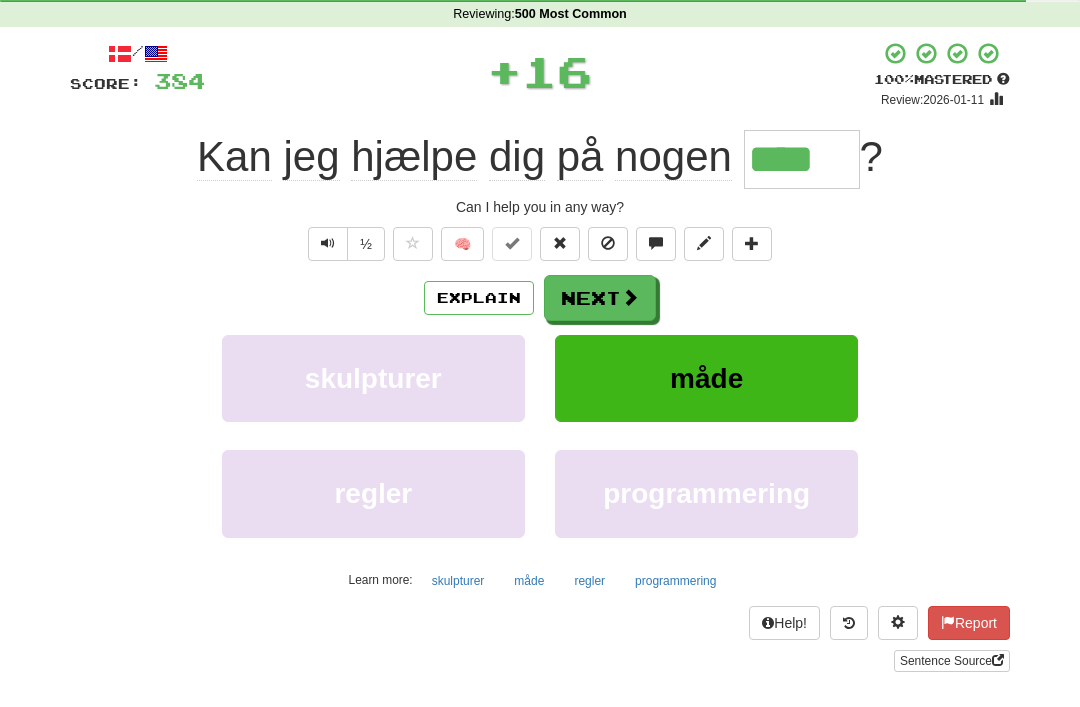 click on "Correct   :   19 Incorrect   :   0 To go   :   1 Reviewing :  500 Most Common  /  Score:   384 + 16 100 %  Mastered Review:  2026-01-11 Kan   jeg   hjælpe   dig   på   nogen   **** ? Can I help you in any way? ½ 🧠 Explain Next skulpturer måde regler programmering Learn more: skulpturer måde regler programmering  Help!  Report Sentence Source" at bounding box center (540, 335) 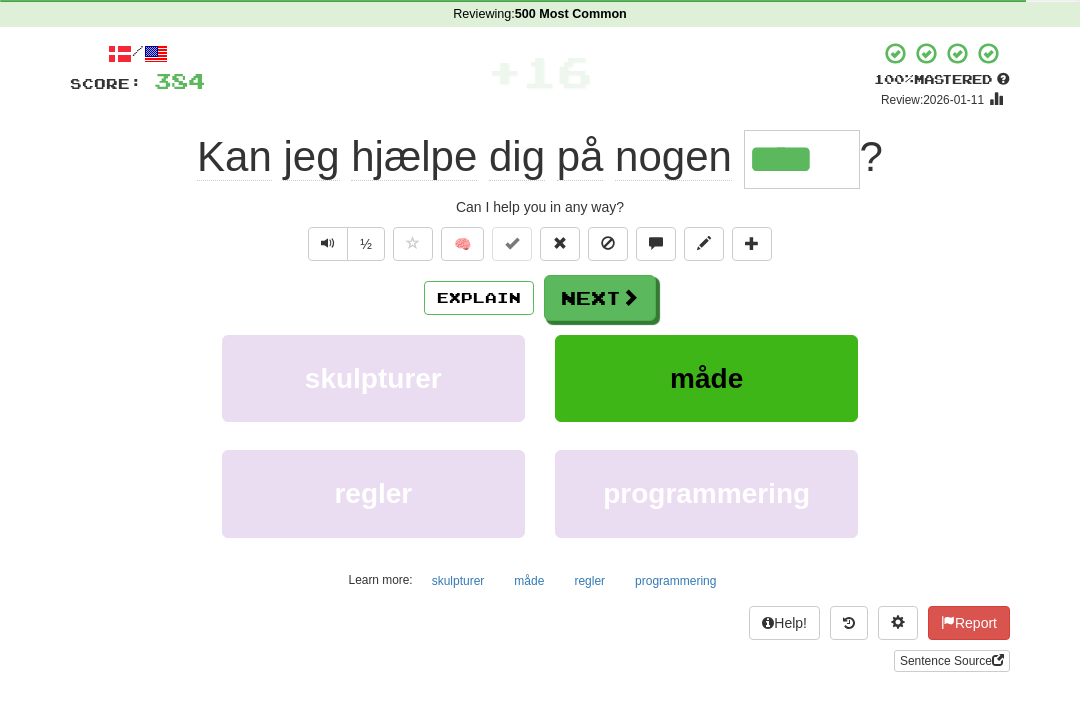 click on "Next" at bounding box center [600, 298] 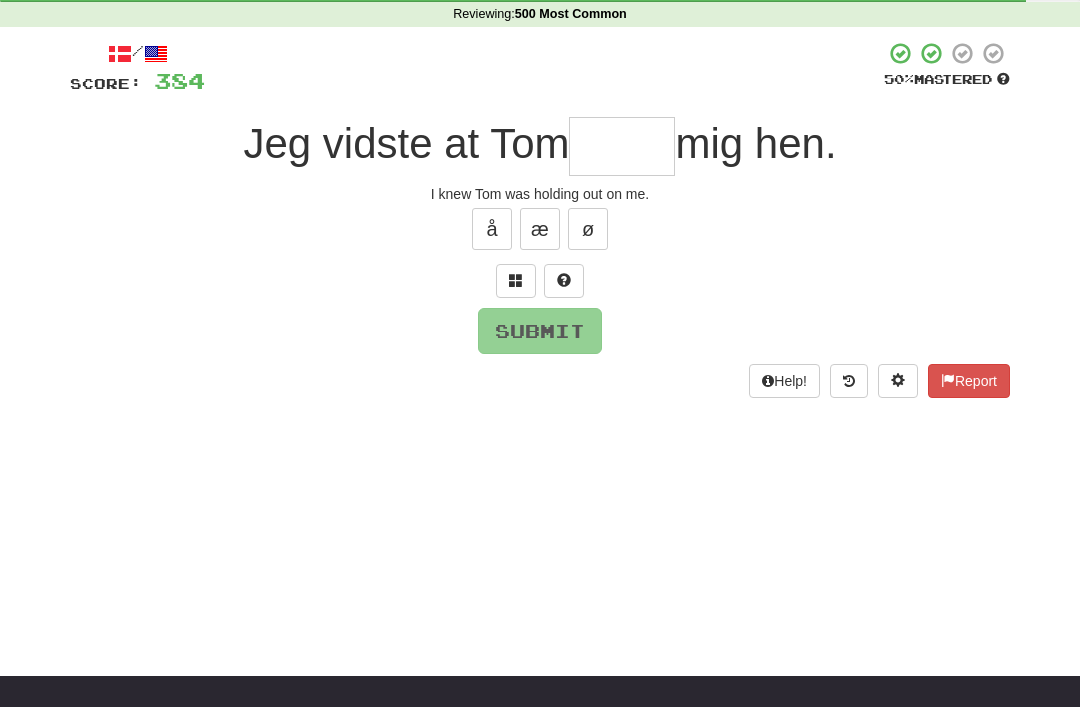 click at bounding box center (516, 280) 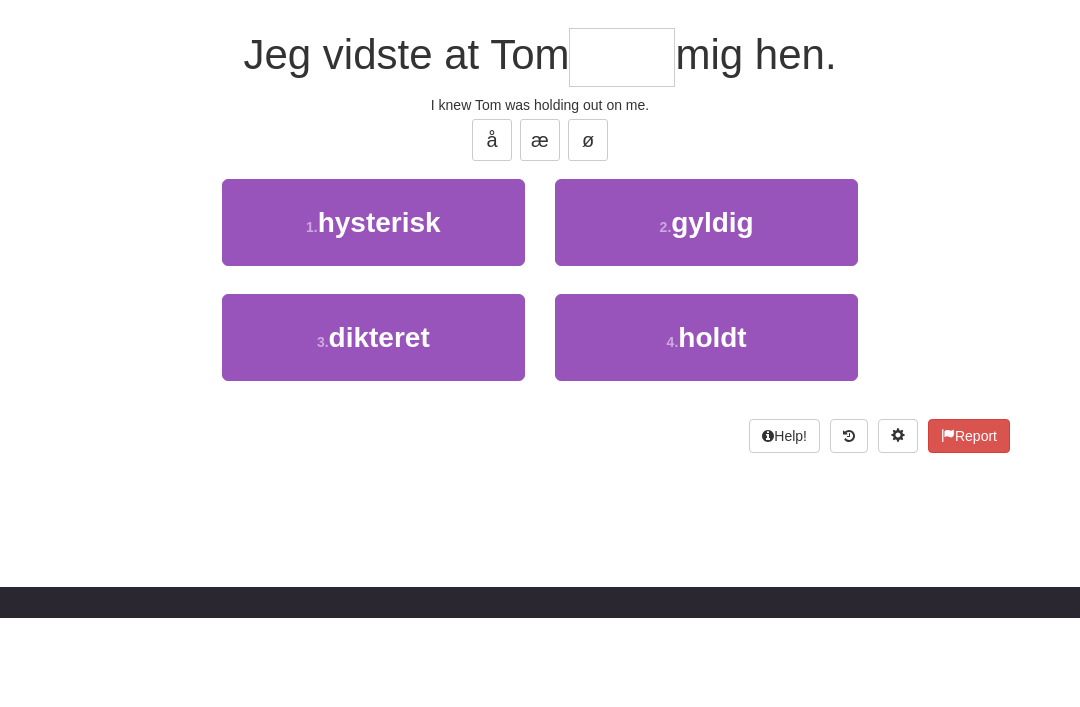 click on "holdt" at bounding box center [712, 426] 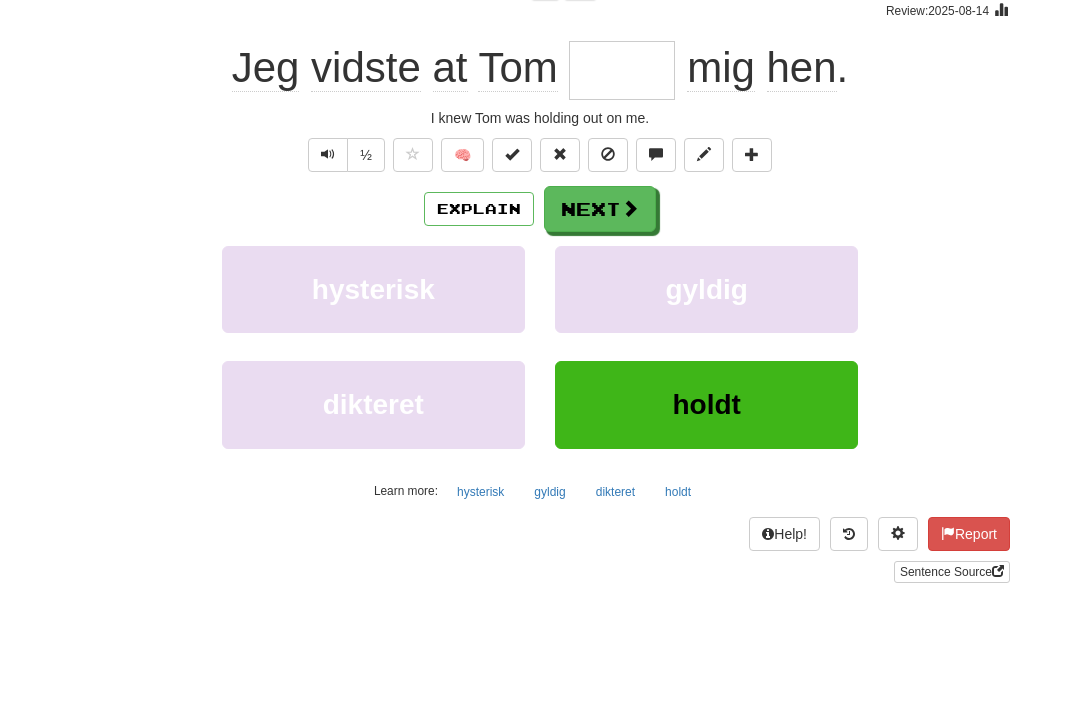 type on "*****" 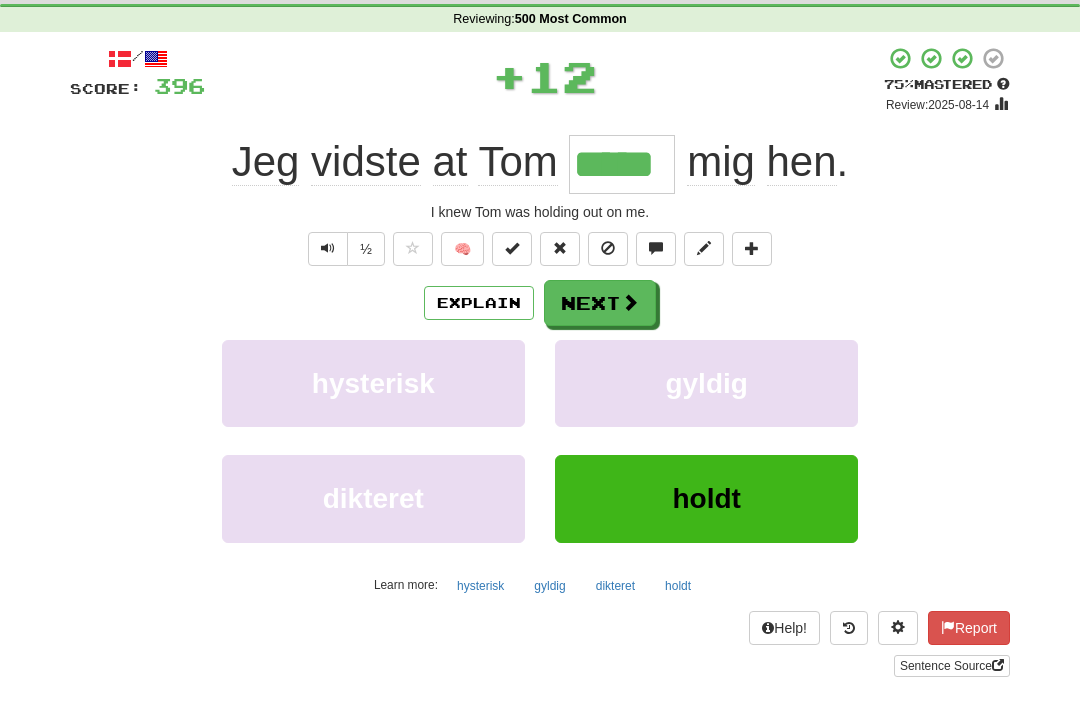 click on "Next" at bounding box center (600, 304) 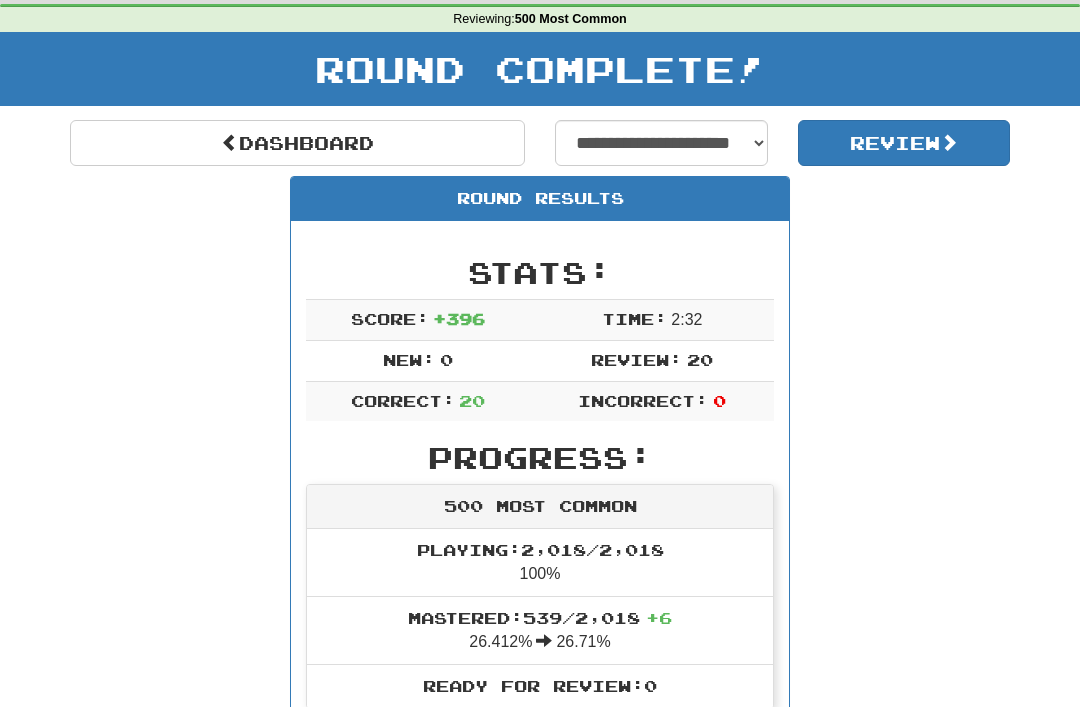 scroll, scrollTop: 0, scrollLeft: 0, axis: both 